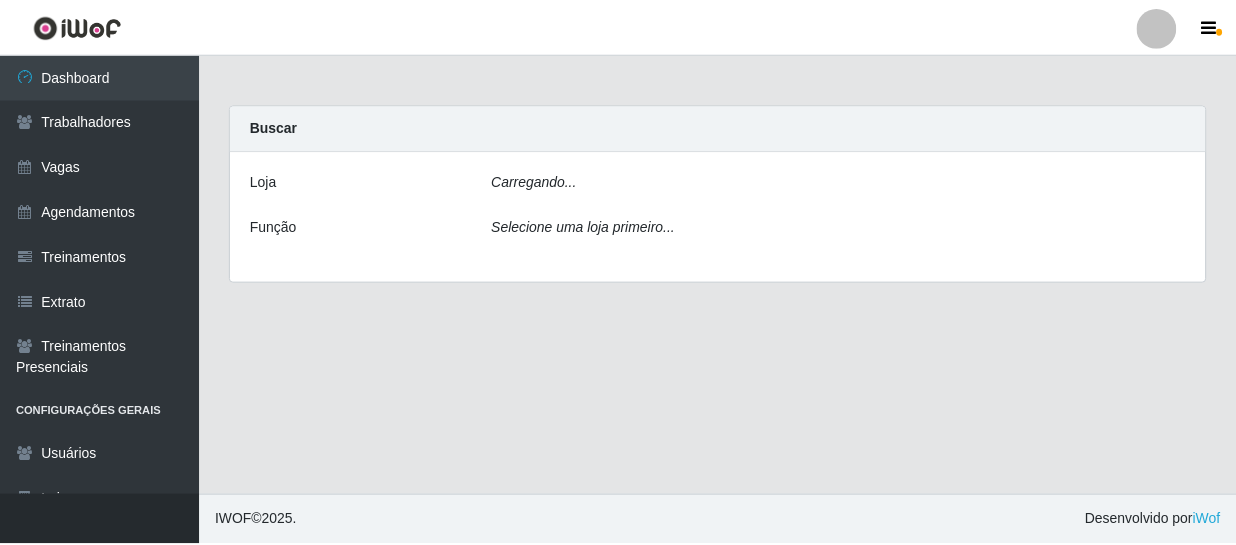 scroll, scrollTop: 0, scrollLeft: 0, axis: both 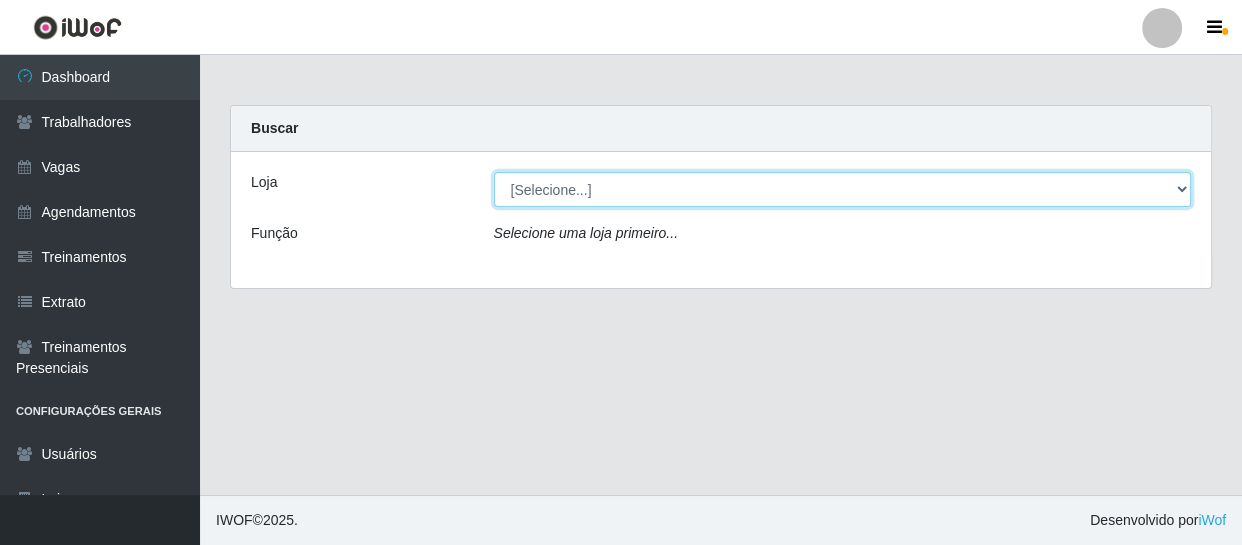 click on "[Selecione...] Varejão Supermercados" at bounding box center (843, 189) 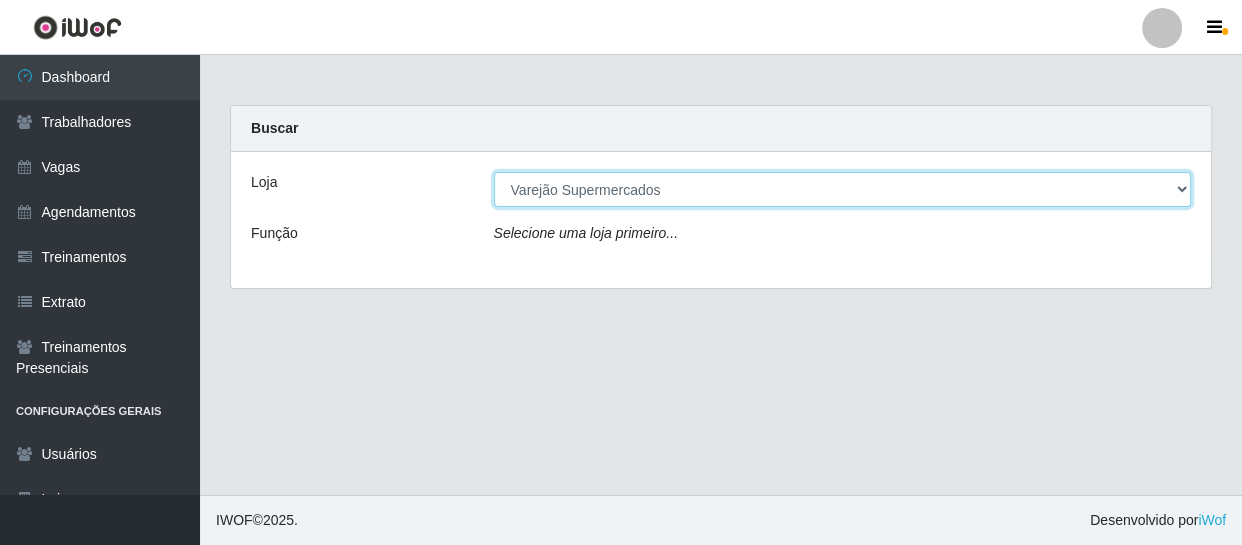 click on "[Selecione...] Varejão Supermercados" at bounding box center [843, 189] 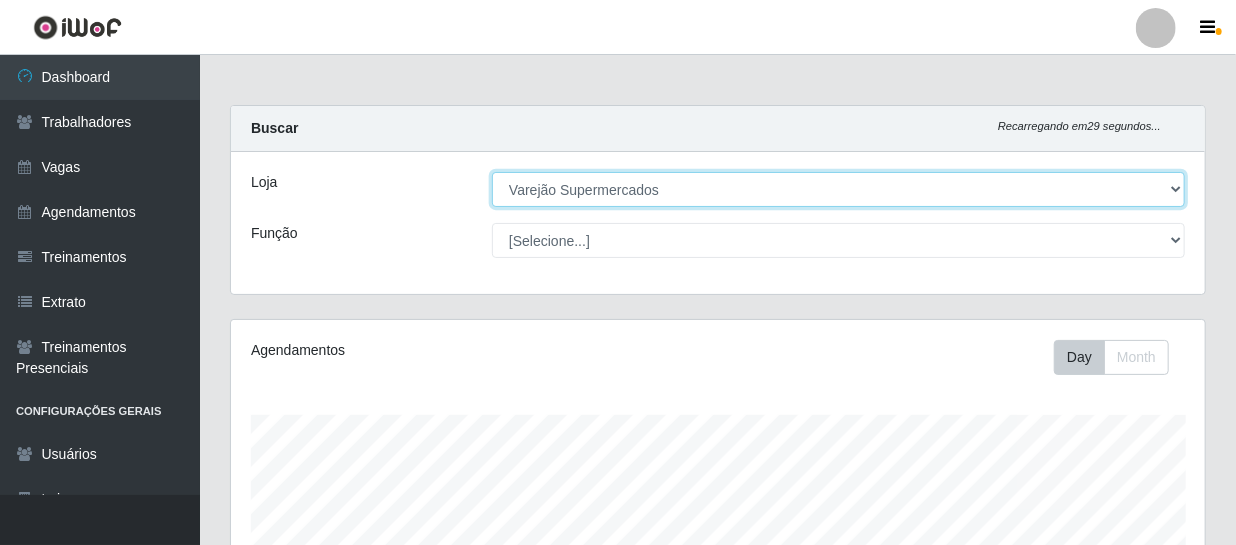 scroll, scrollTop: 999585, scrollLeft: 999025, axis: both 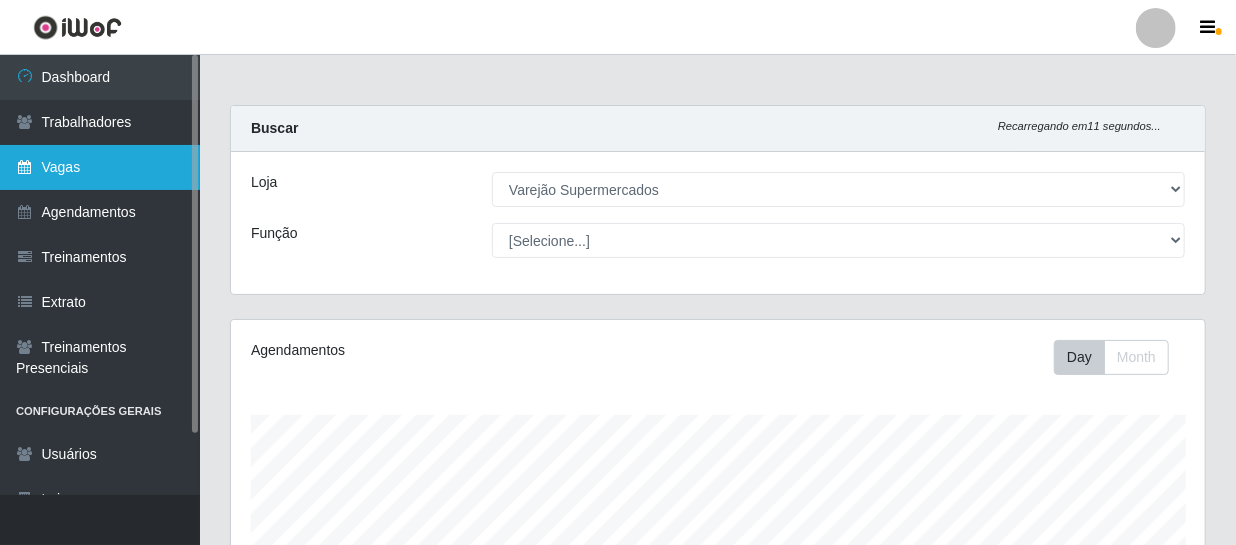 click on "Vagas" at bounding box center [100, 167] 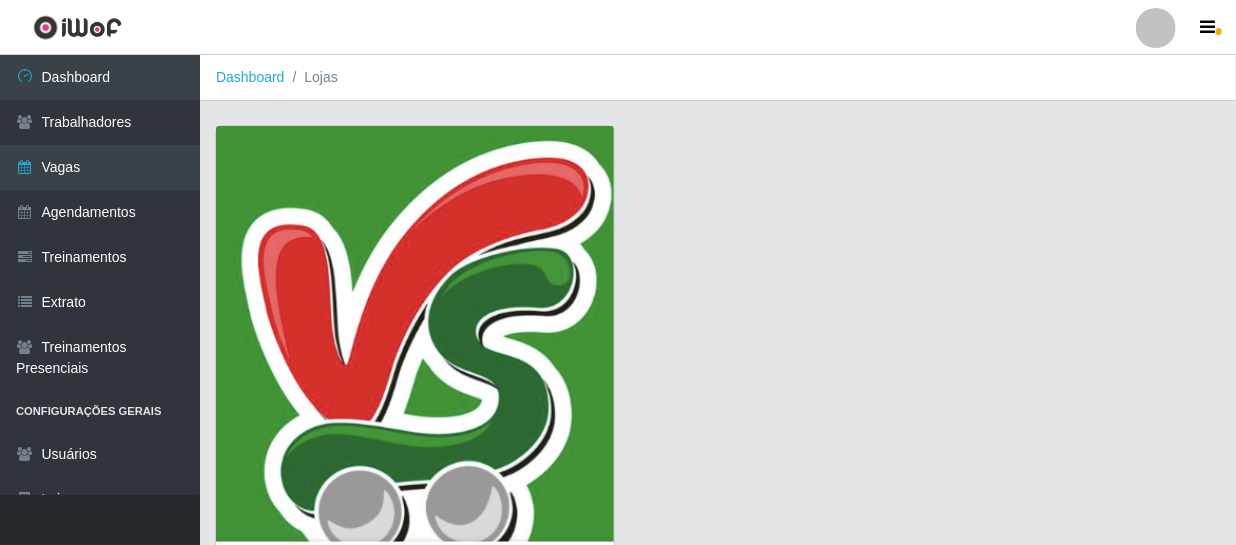 click at bounding box center [415, 334] 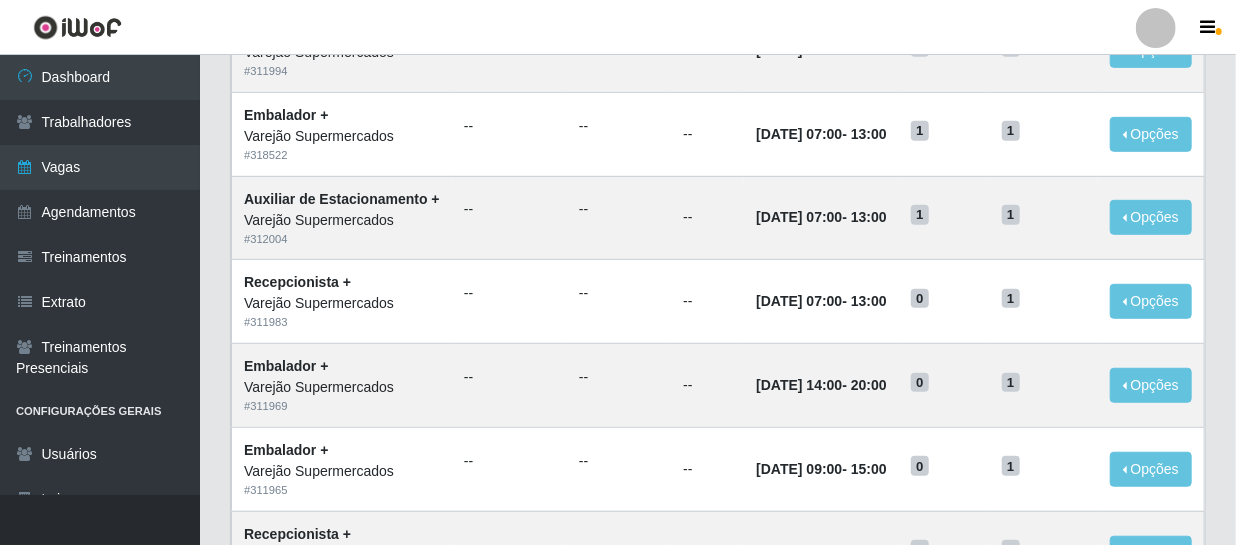 scroll, scrollTop: 0, scrollLeft: 0, axis: both 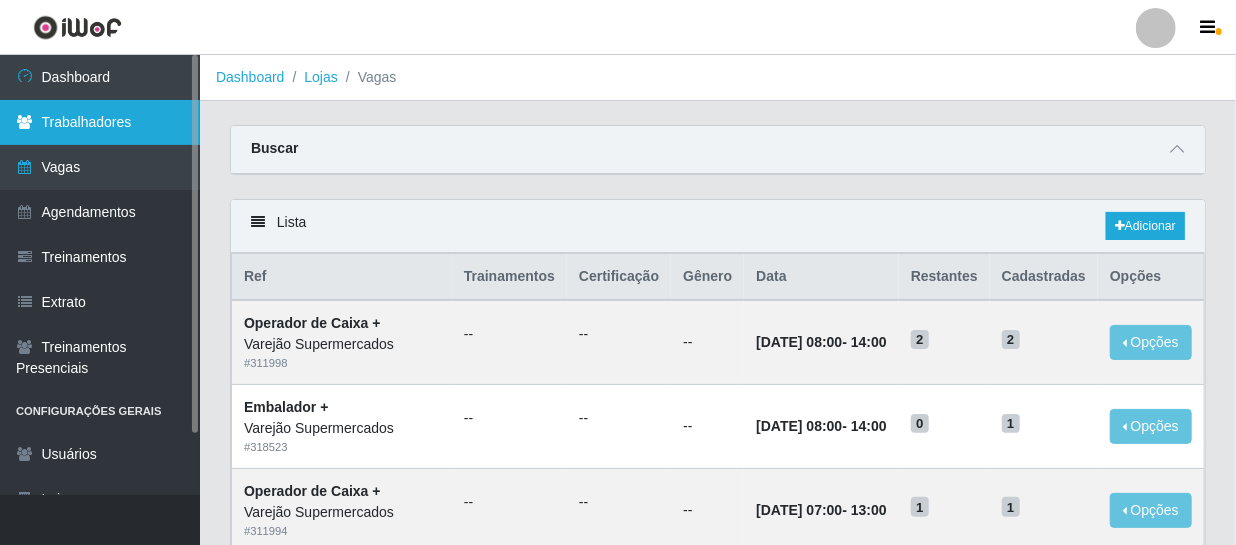 click on "Trabalhadores" at bounding box center [100, 122] 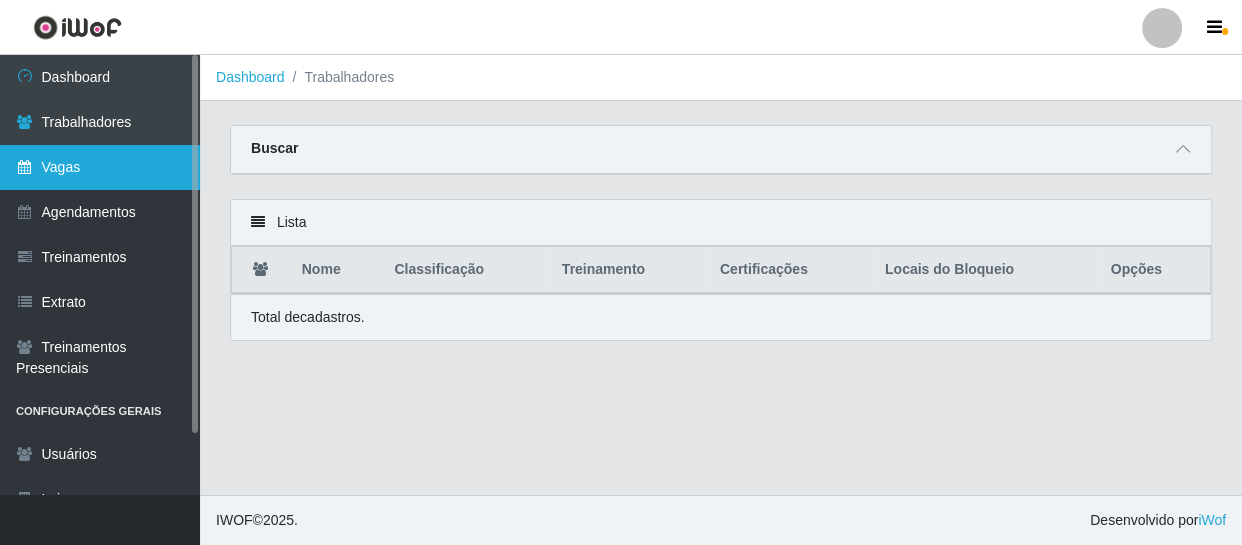 click on "Vagas" at bounding box center (100, 167) 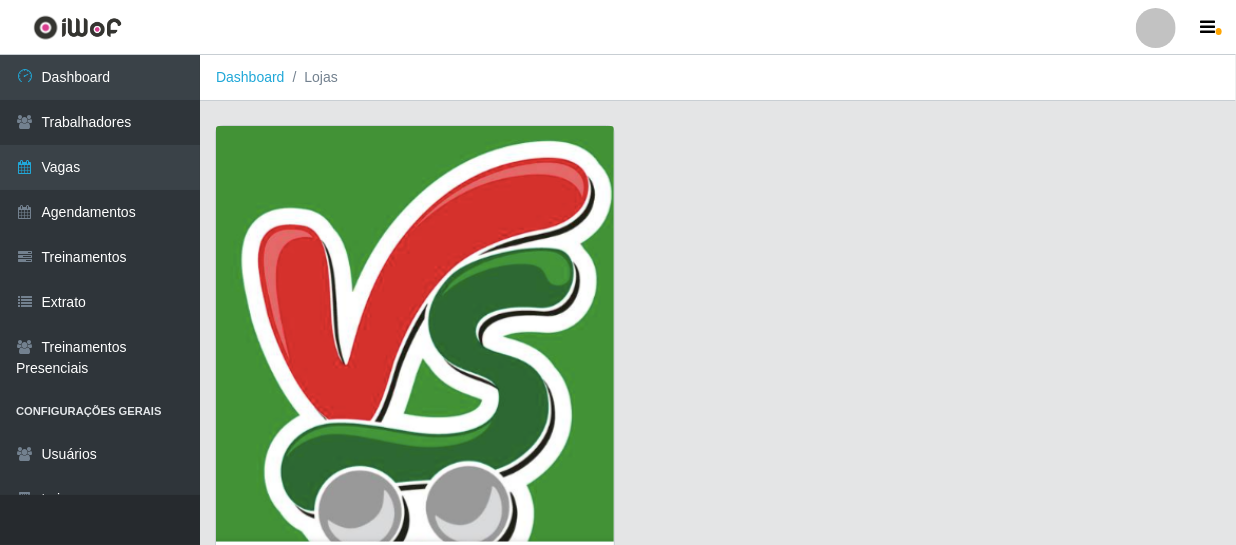 click at bounding box center [415, 334] 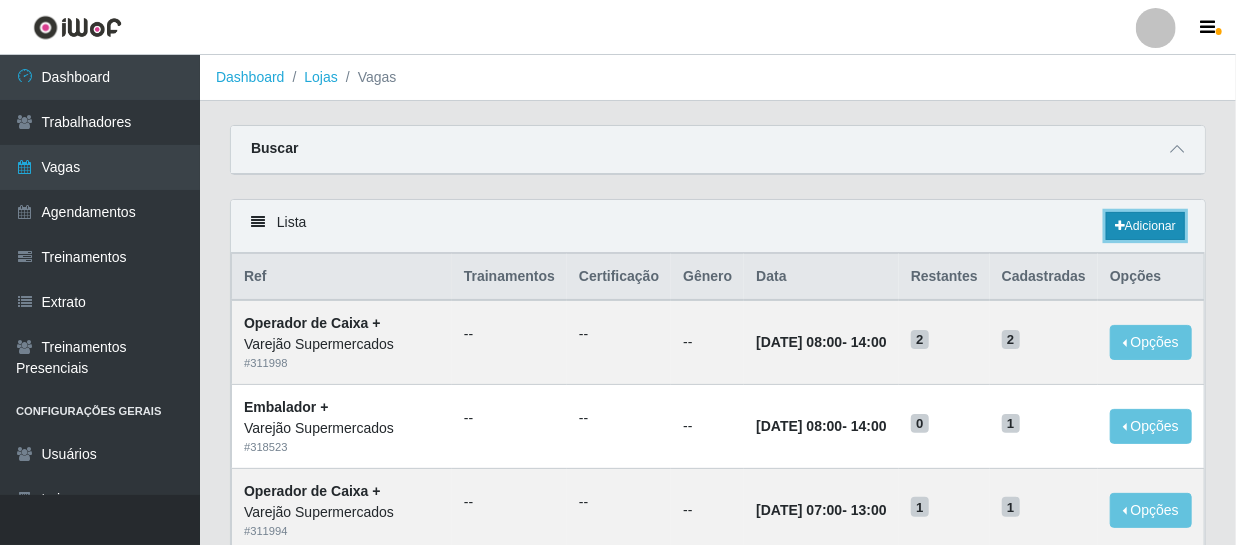 click on "Adicionar" at bounding box center (1145, 226) 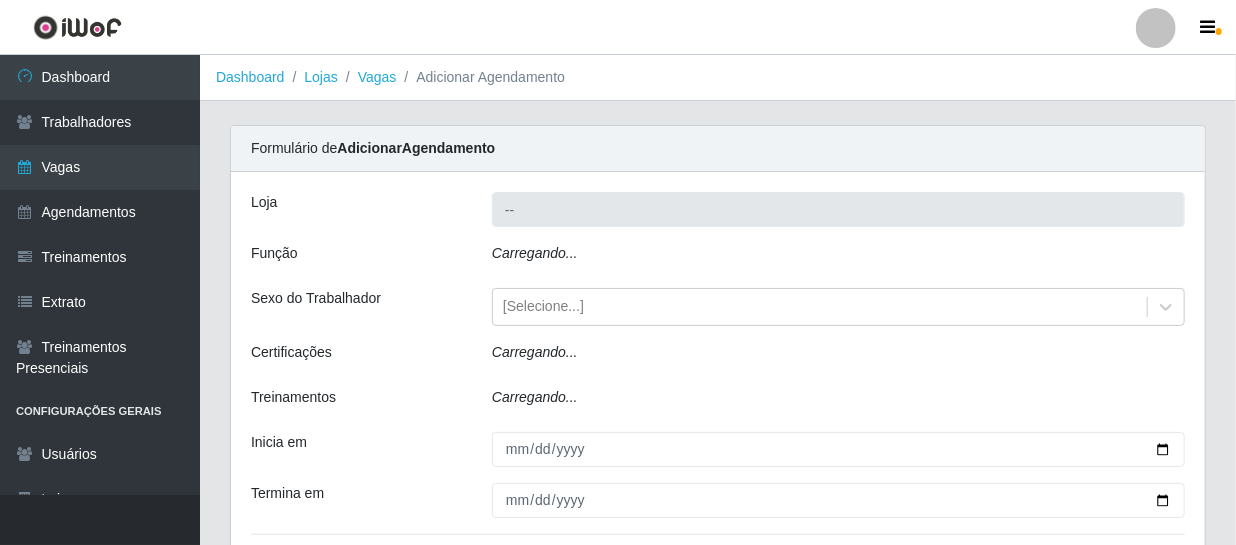 type on "Varejão Supermercados" 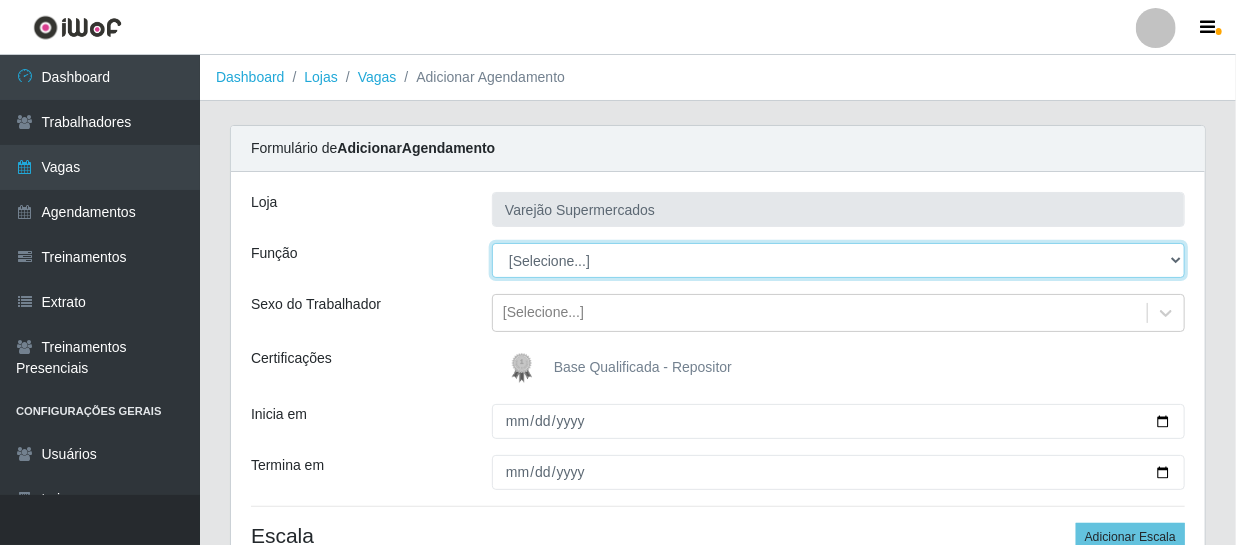 click on "[Selecione...] ASG ASG + ASG ++ Auxiliar de Estacionamento Auxiliar de Estacionamento + Auxiliar de Estacionamento ++ Balconista Balconista + Balconista ++ Embalador Embalador + Embalador ++ Operador de Caixa Operador de Caixa + Operador de Caixa ++ Recepcionista Recepcionista + Recepcionista ++ Repositor  Repositor + Repositor ++" at bounding box center [838, 260] 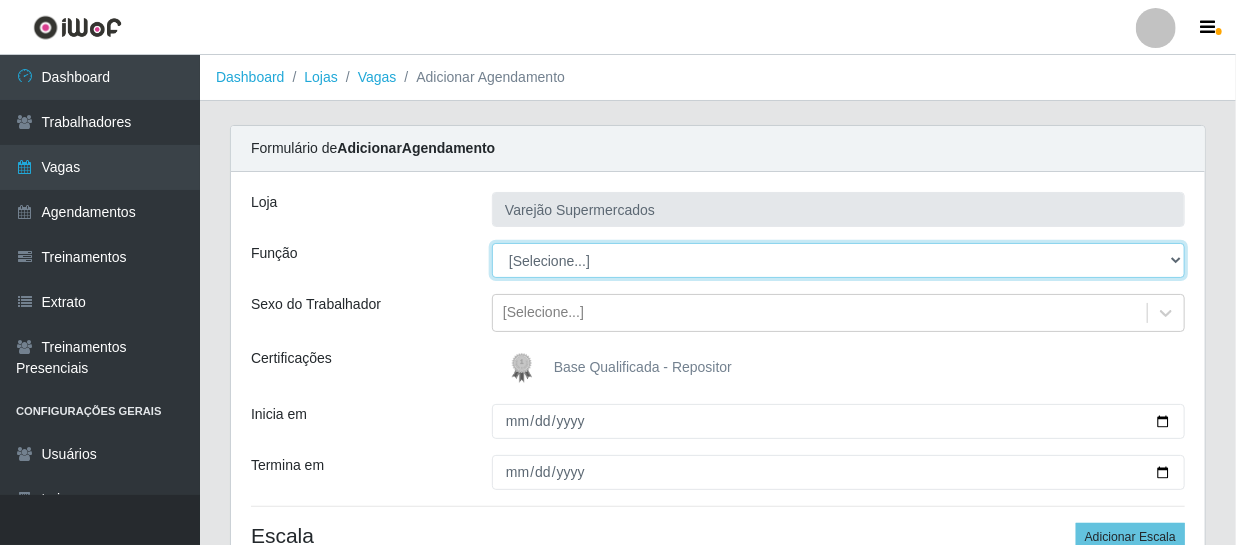 select on "22" 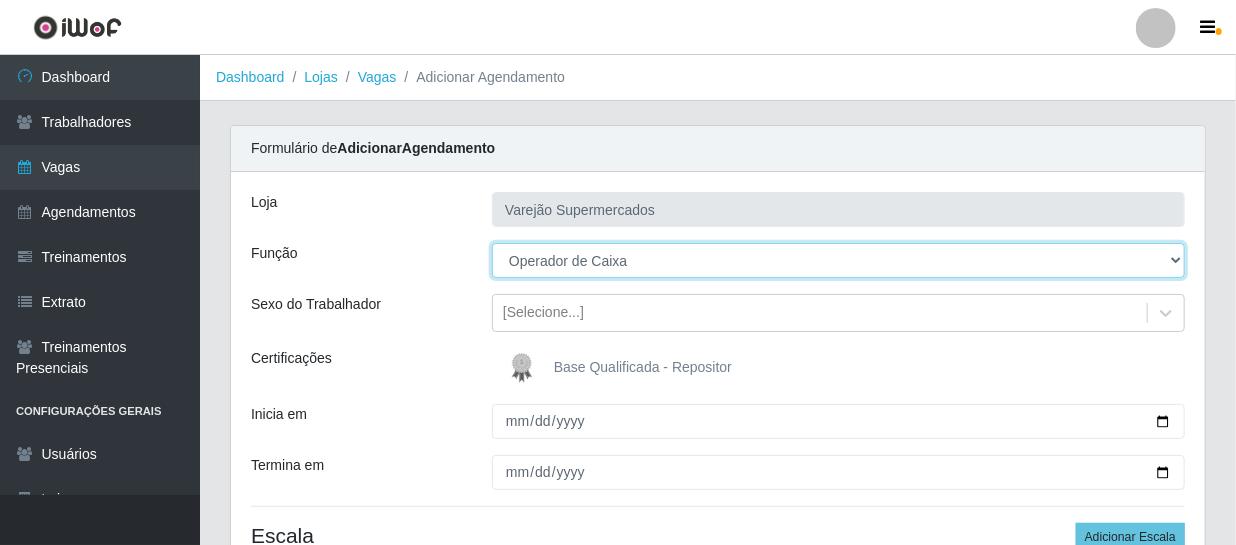 click on "[Selecione...] ASG ASG + ASG ++ Auxiliar de Estacionamento Auxiliar de Estacionamento + Auxiliar de Estacionamento ++ Balconista Balconista + Balconista ++ Embalador Embalador + Embalador ++ Operador de Caixa Operador de Caixa + Operador de Caixa ++ Recepcionista Recepcionista + Recepcionista ++ Repositor  Repositor + Repositor ++" at bounding box center (838, 260) 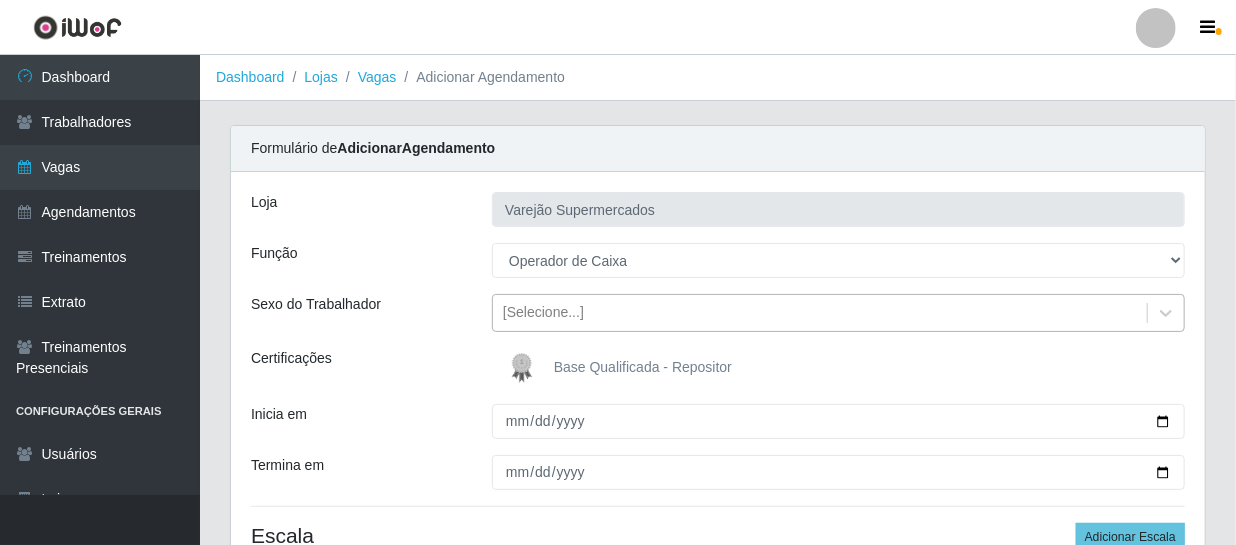click on "[Selecione...]" at bounding box center (543, 313) 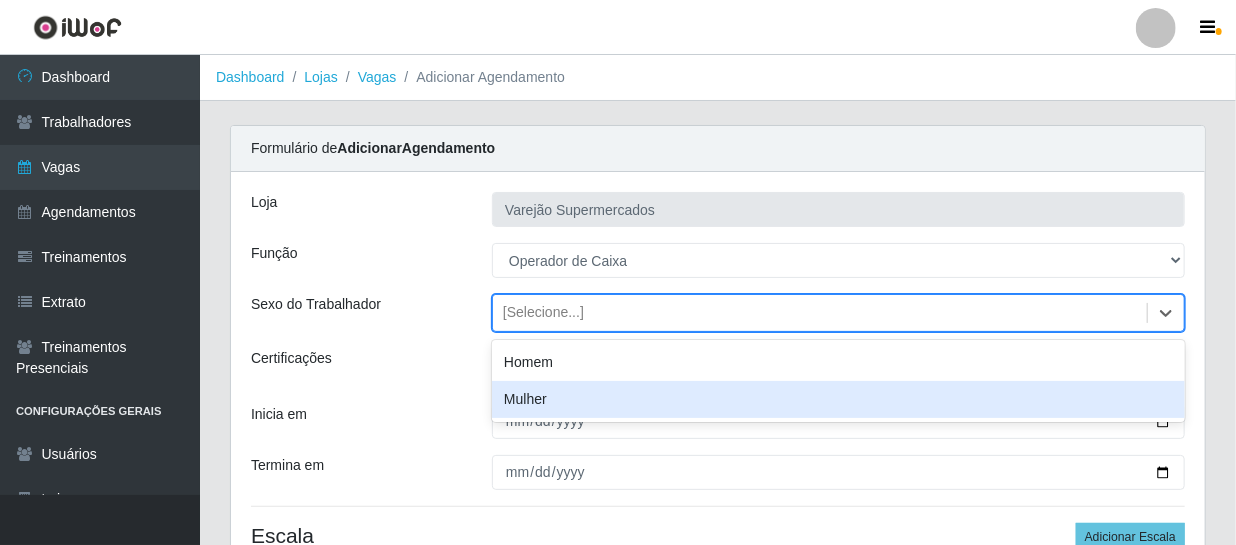 click on "Mulher" at bounding box center (838, 399) 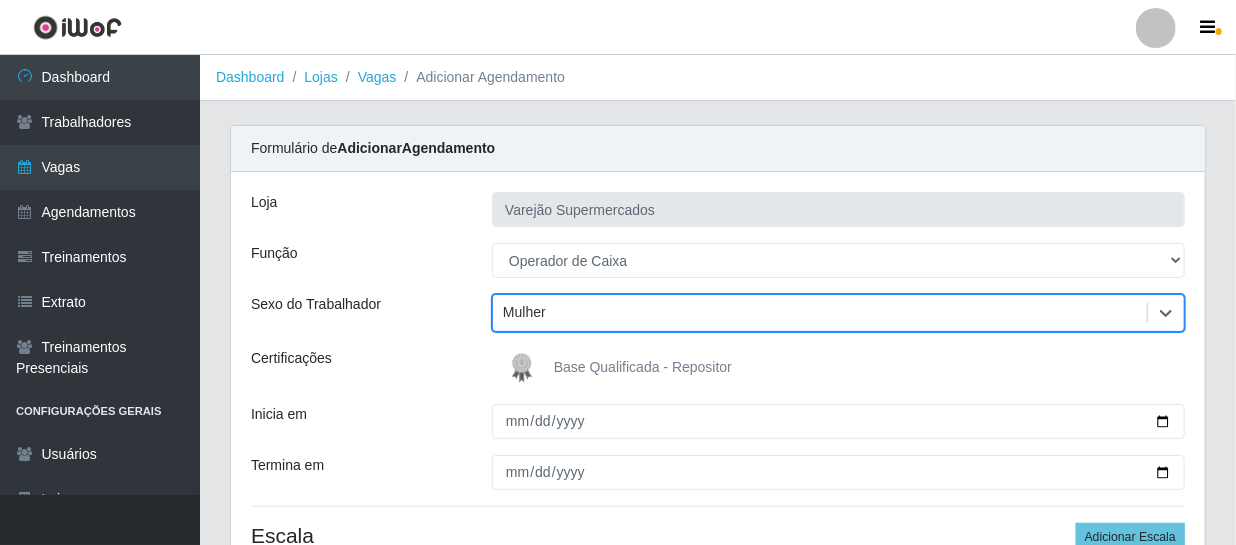 scroll, scrollTop: 90, scrollLeft: 0, axis: vertical 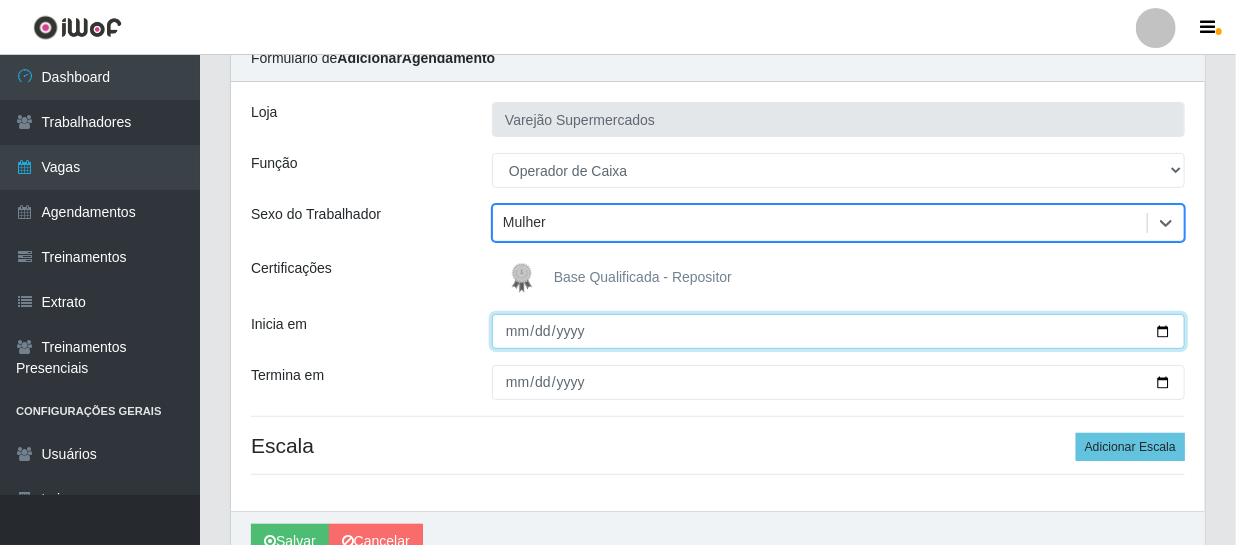 click on "Inicia em" at bounding box center [838, 331] 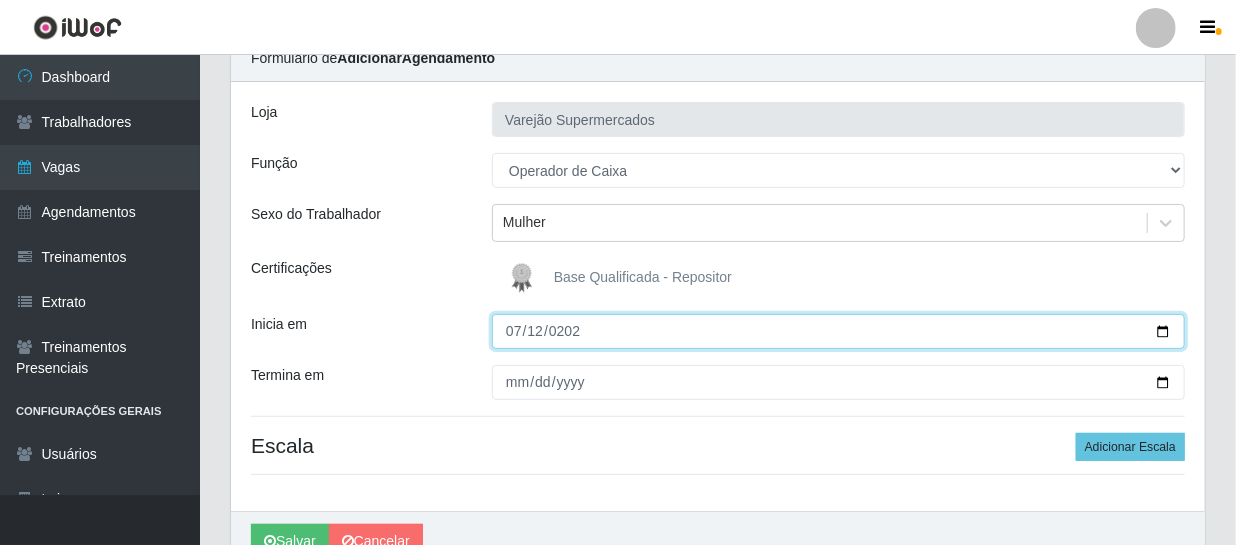 type on "[DATE]" 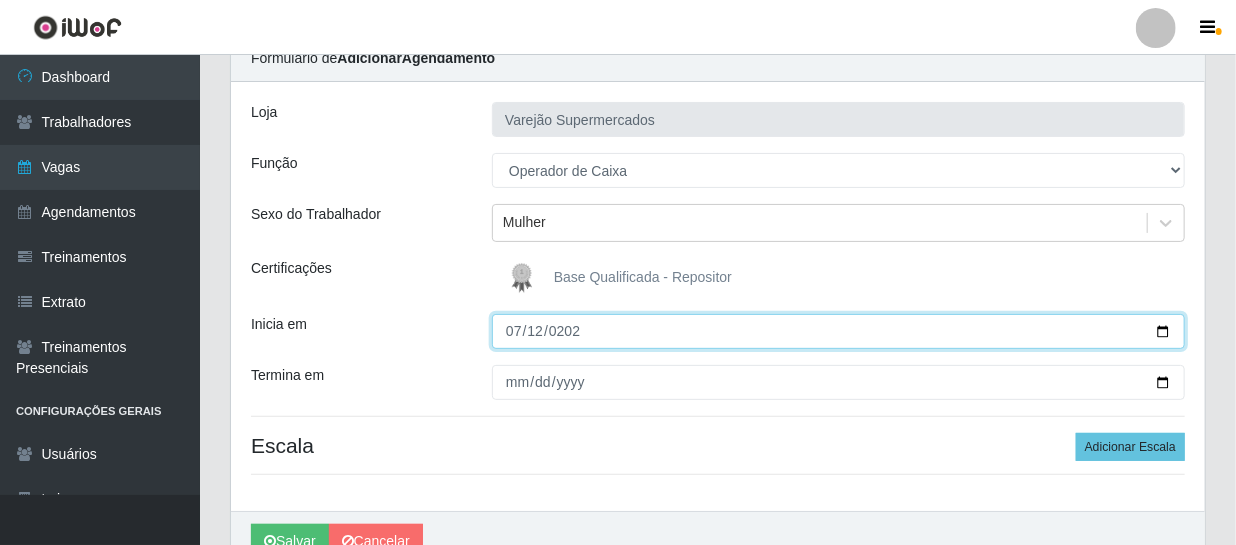 click on "Salvar" at bounding box center (290, 541) 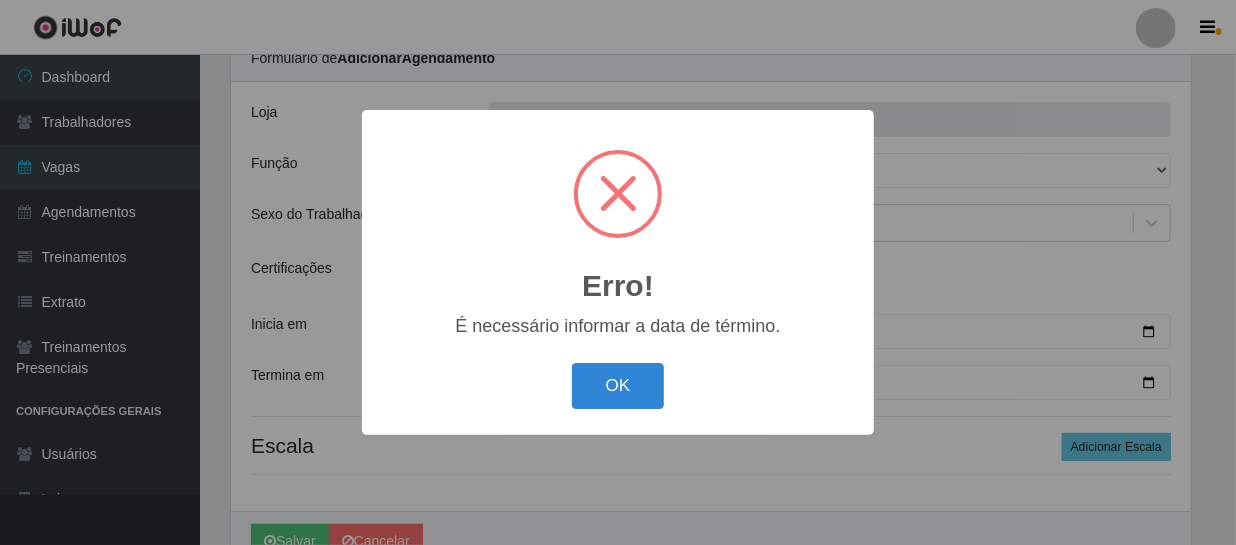 type 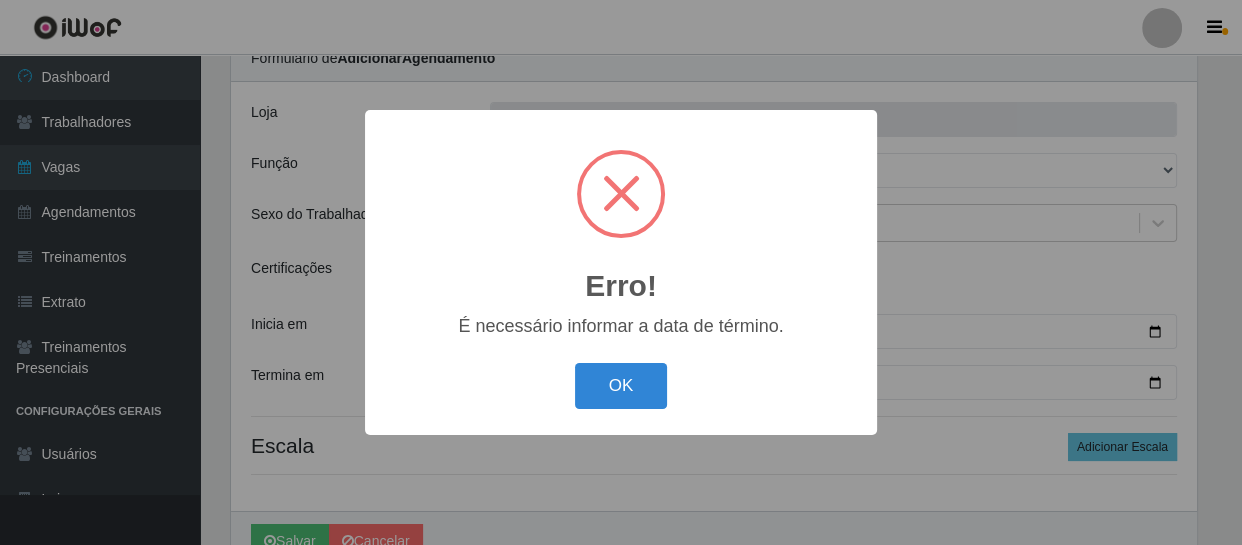 click on "OK" at bounding box center [621, 386] 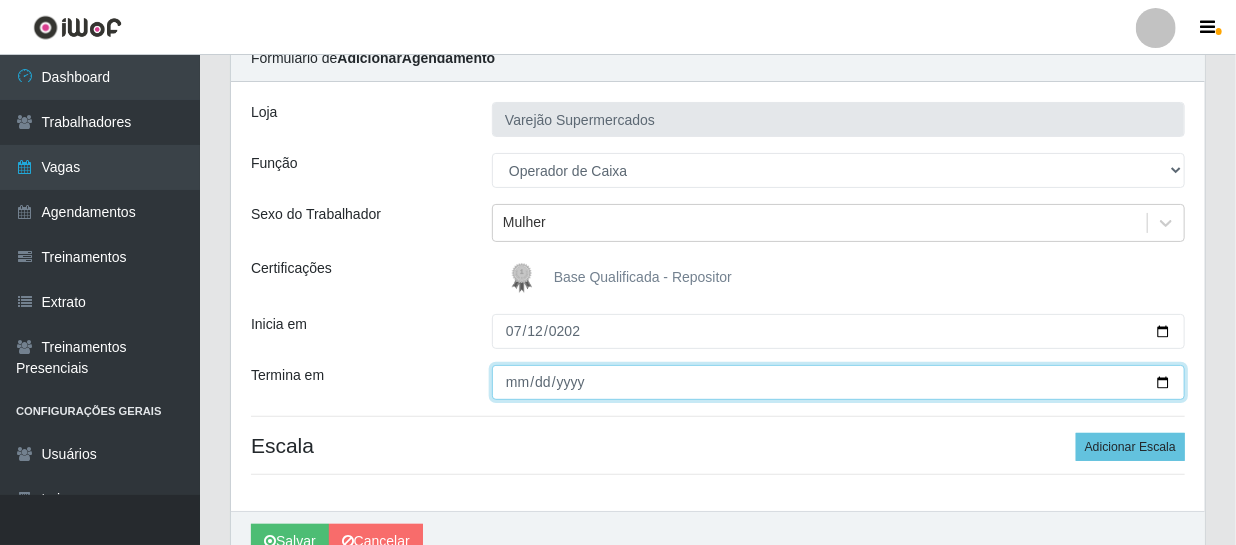 click on "Termina em" at bounding box center (838, 382) 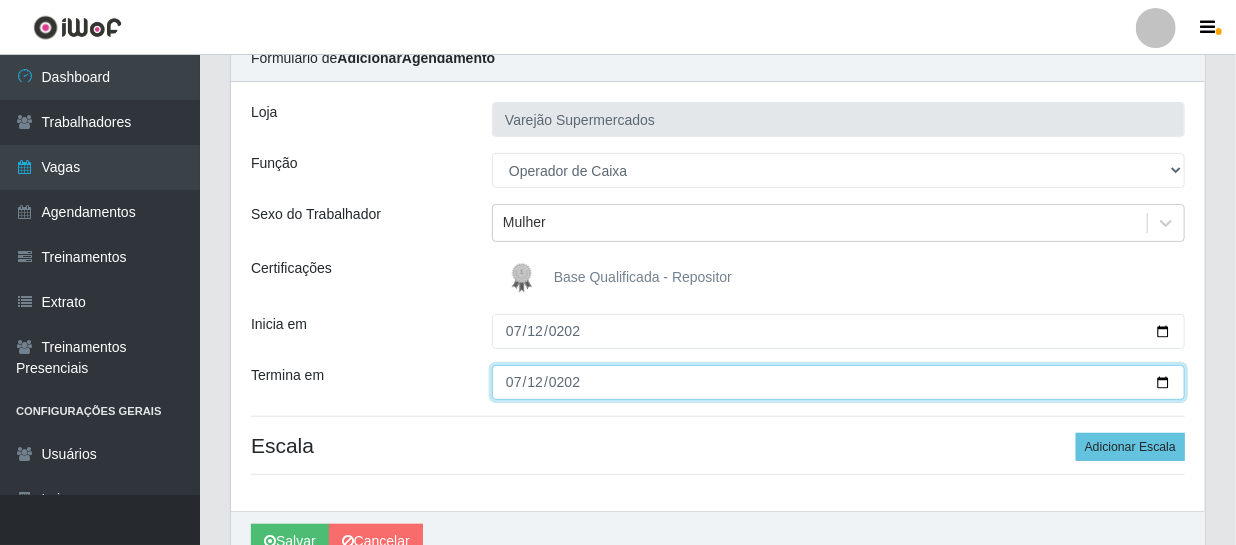 type on "[DATE]" 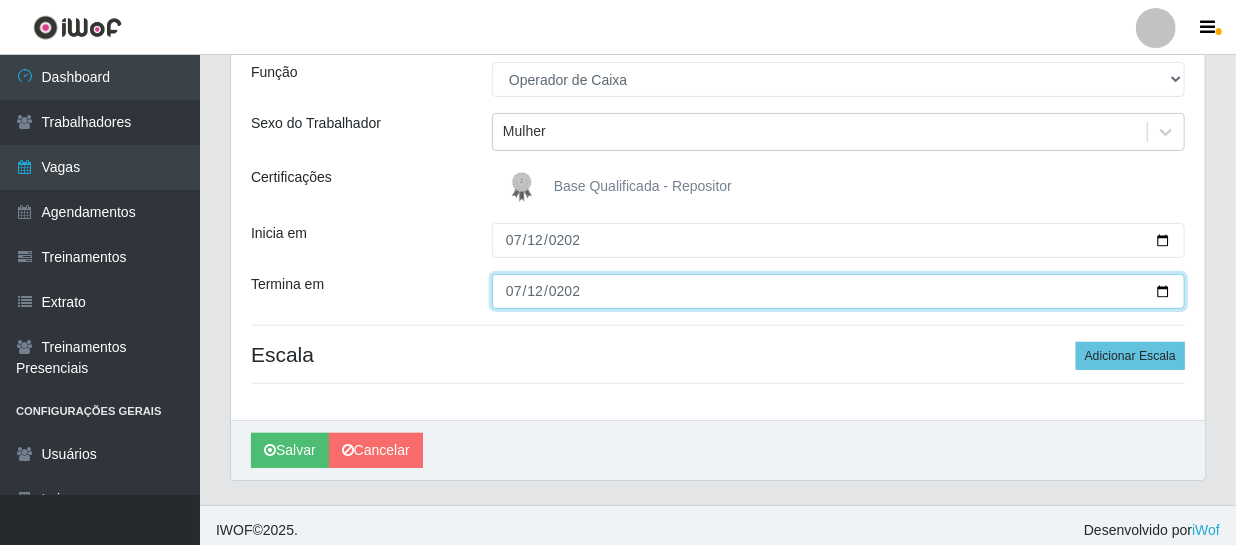 scroll, scrollTop: 190, scrollLeft: 0, axis: vertical 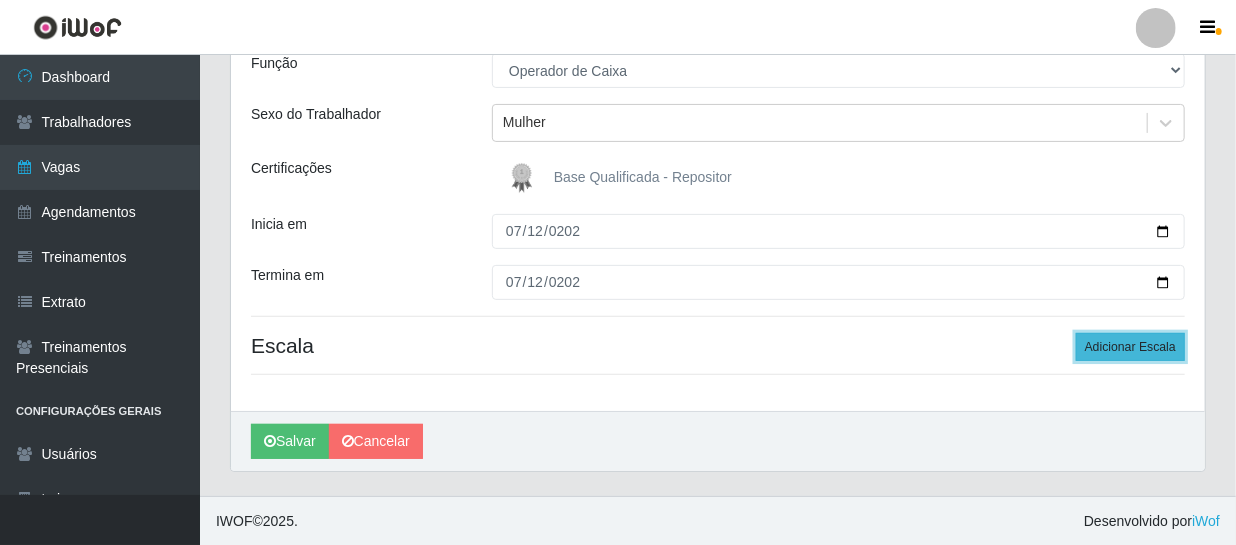 click on "Adicionar Escala" at bounding box center (1130, 347) 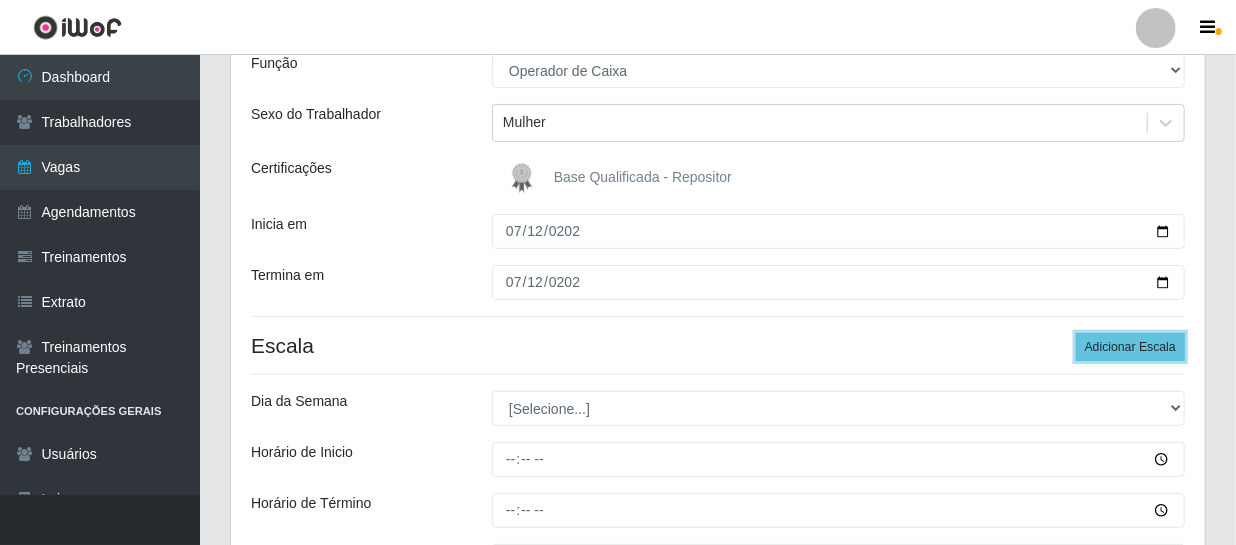 scroll, scrollTop: 372, scrollLeft: 0, axis: vertical 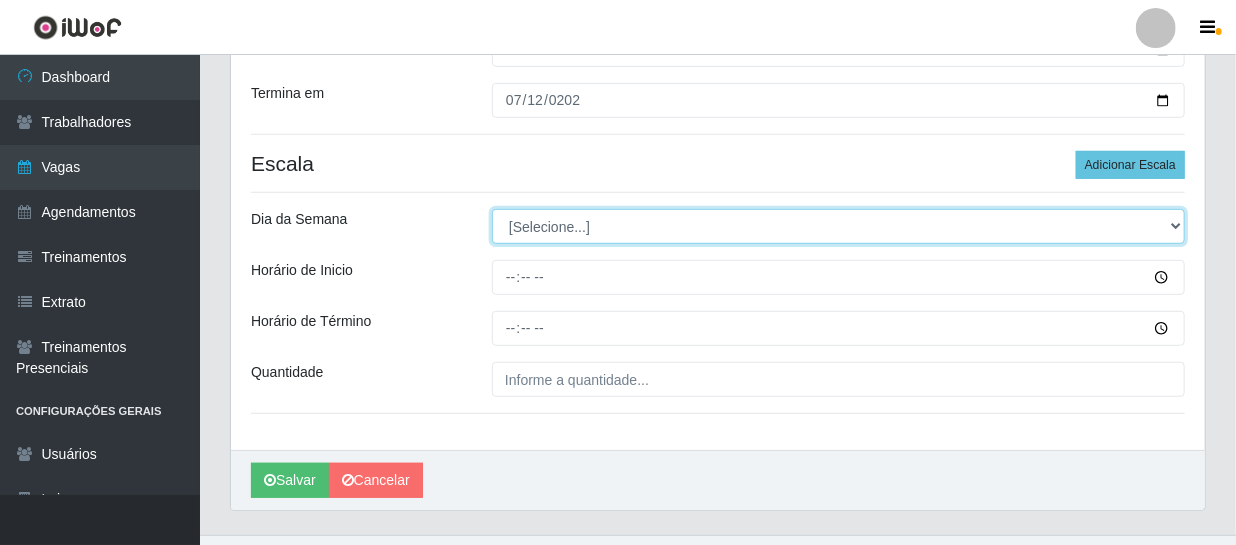 click on "[Selecione...] Segunda Terça Quarta Quinta Sexta Sábado Domingo" at bounding box center (838, 226) 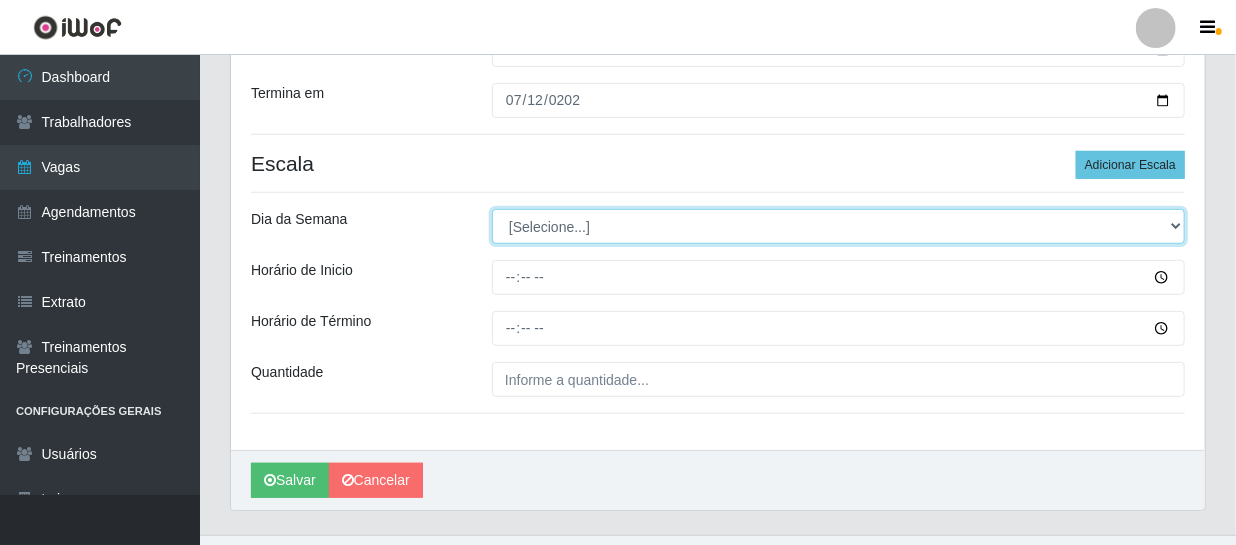 select on "6" 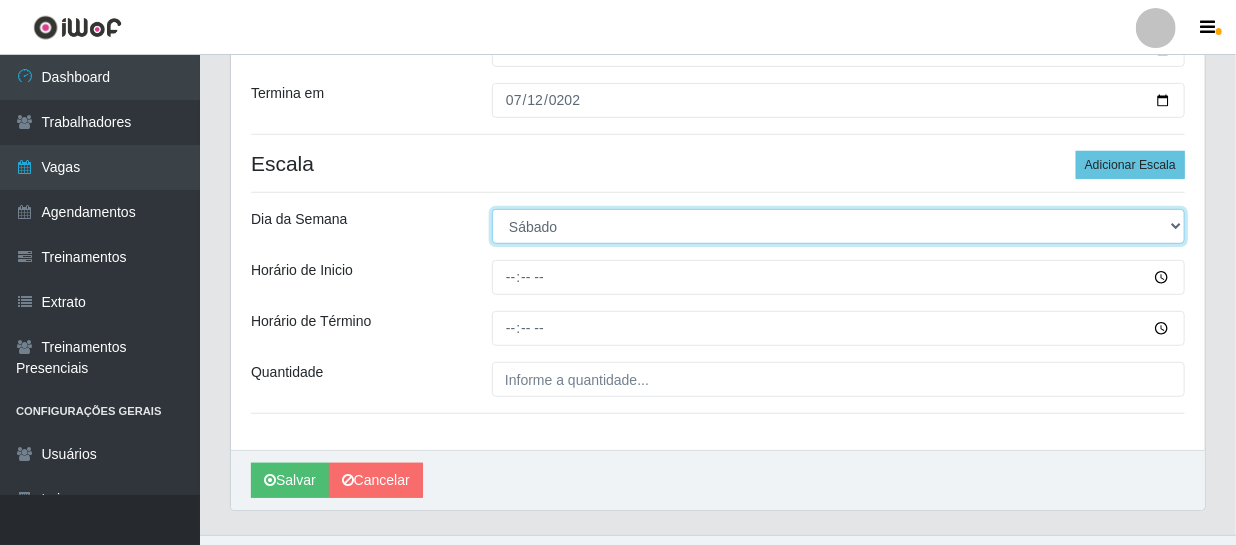 click on "[Selecione...] Segunda Terça Quarta Quinta Sexta Sábado Domingo" at bounding box center (838, 226) 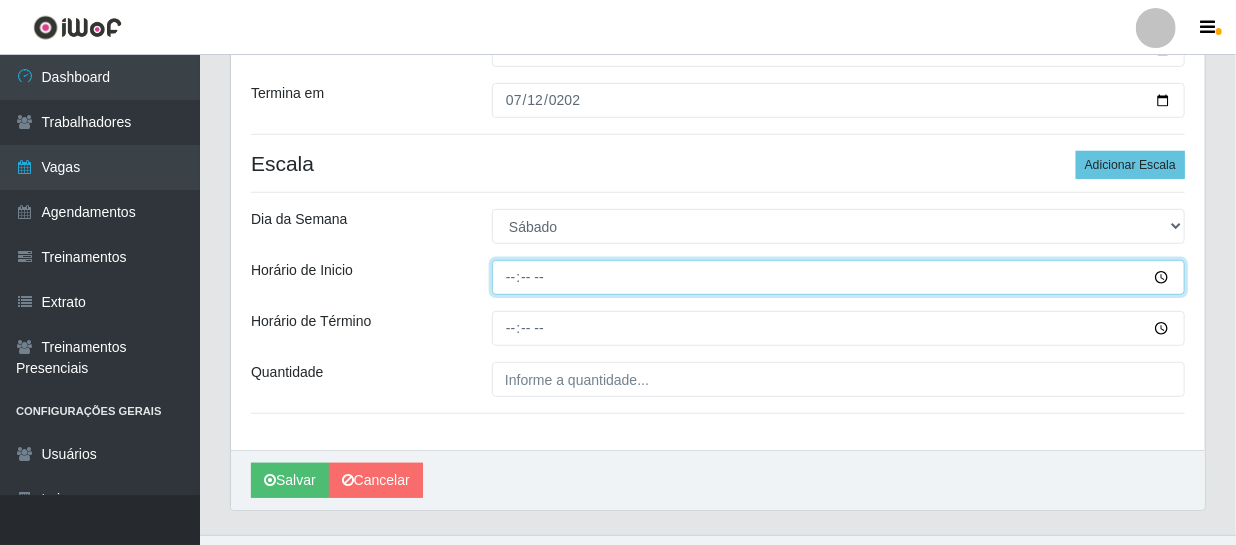 click on "Horário de Inicio" at bounding box center [838, 277] 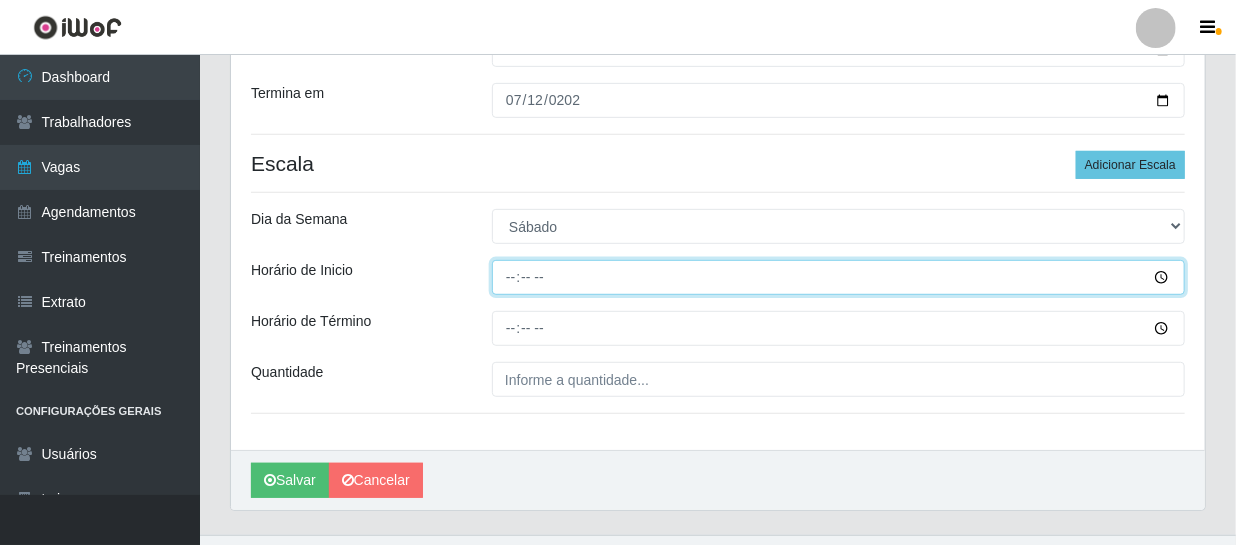 type on "13:00" 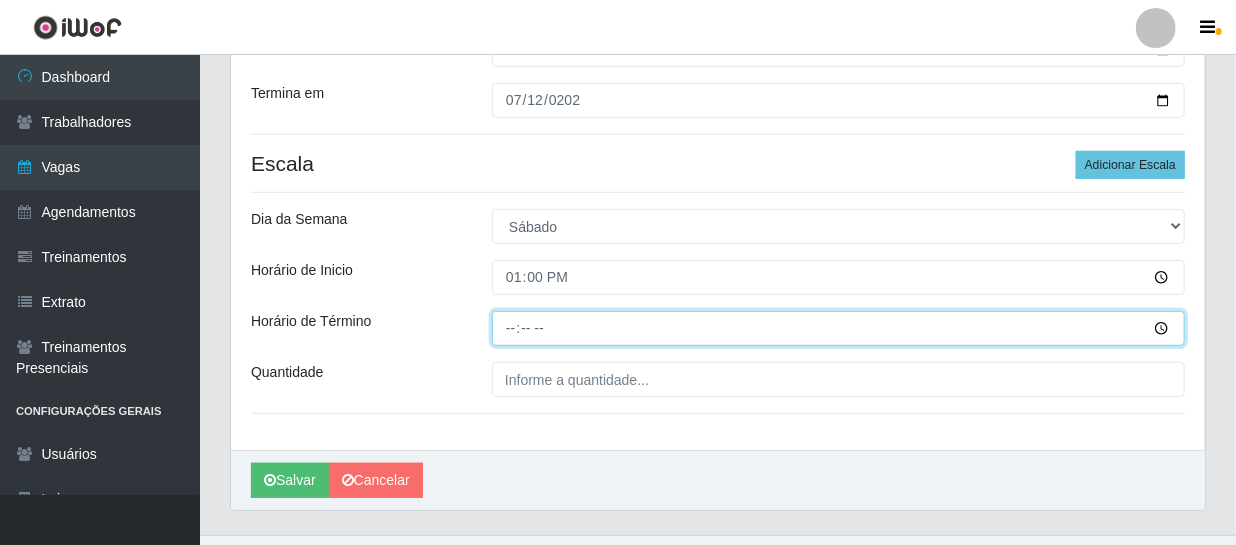 click on "Horário de Término" at bounding box center [838, 328] 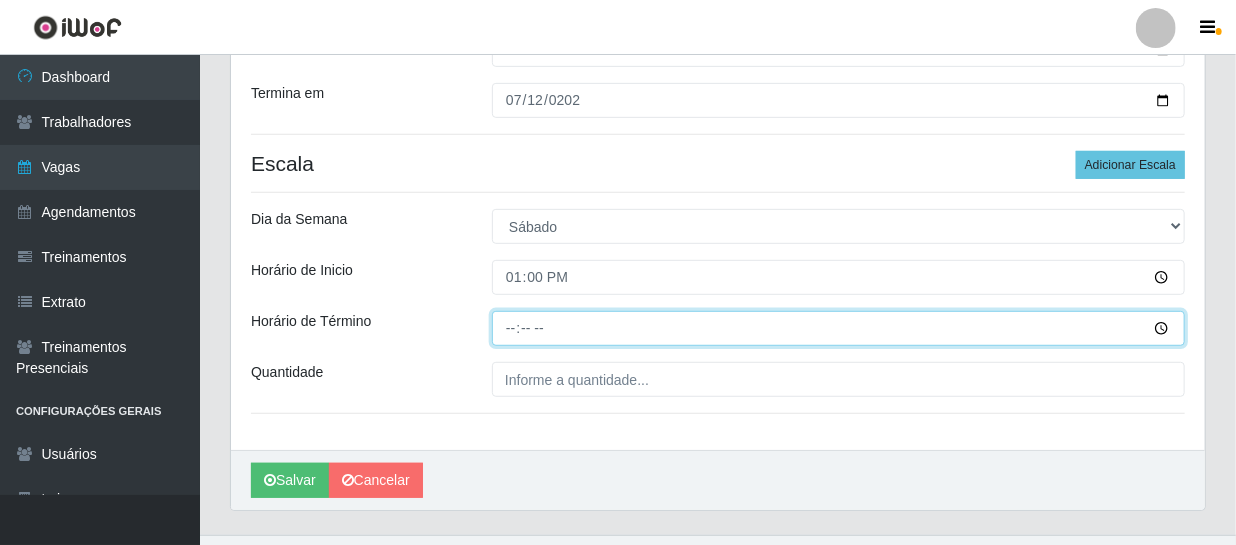 type on "19:00" 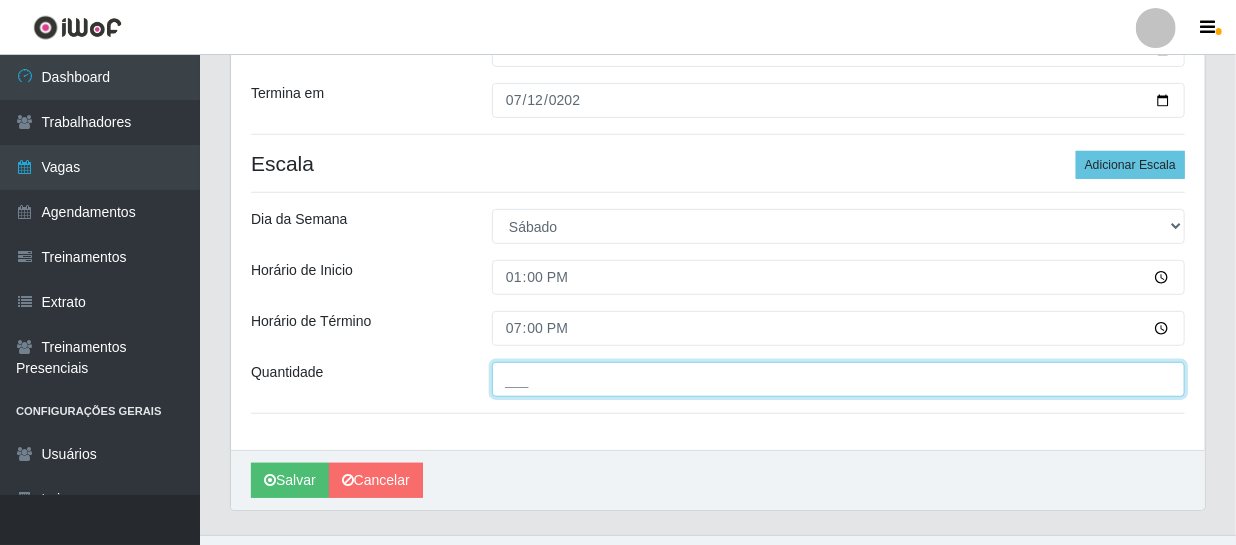 click on "___" at bounding box center (838, 379) 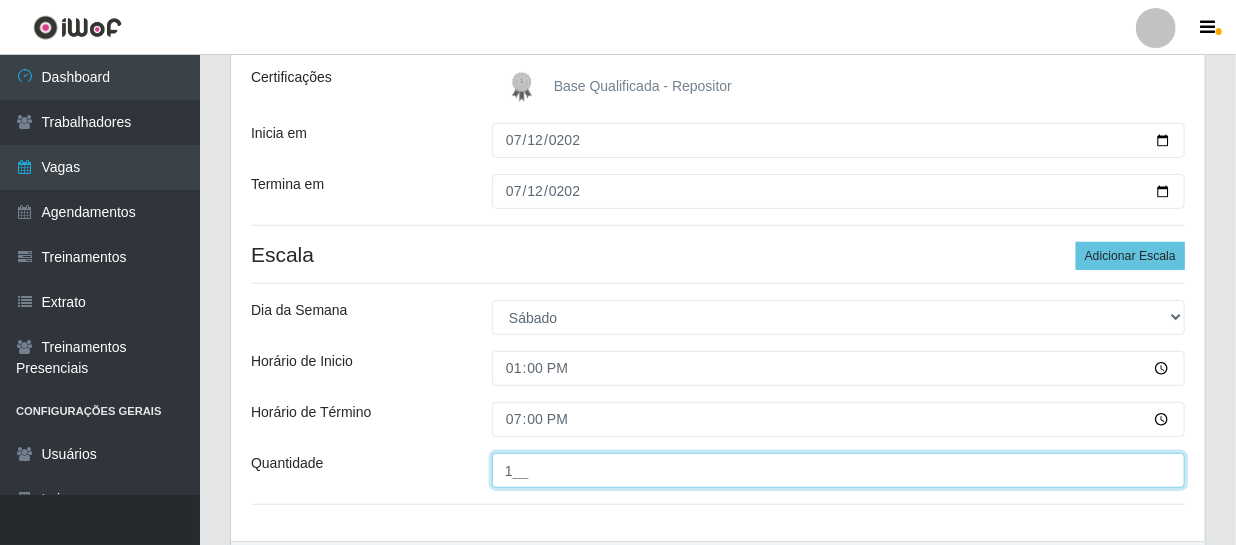 scroll, scrollTop: 411, scrollLeft: 0, axis: vertical 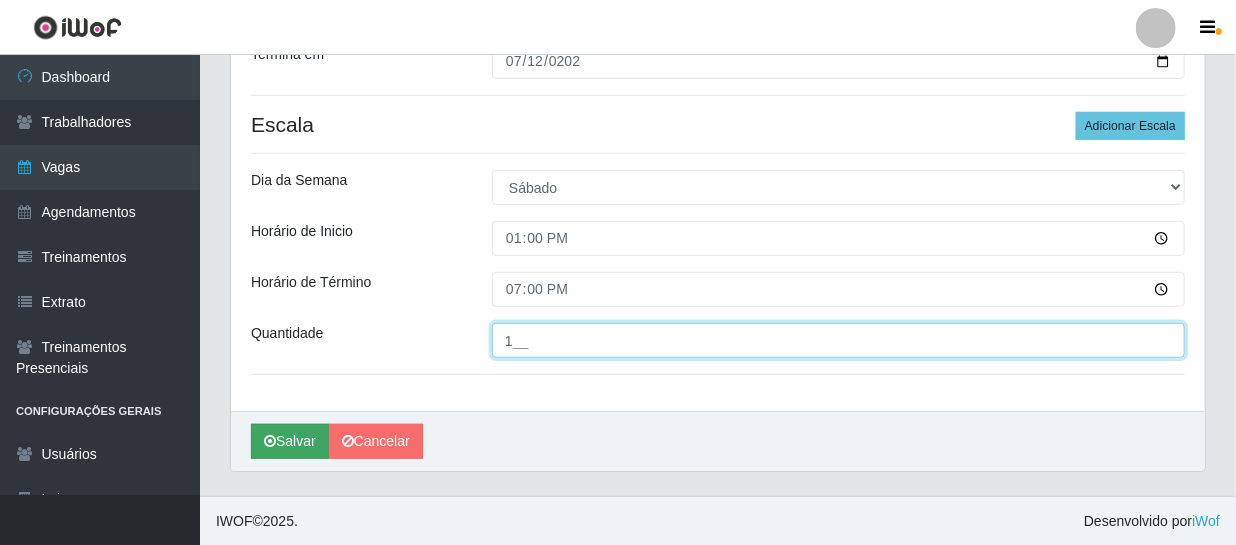 type on "1__" 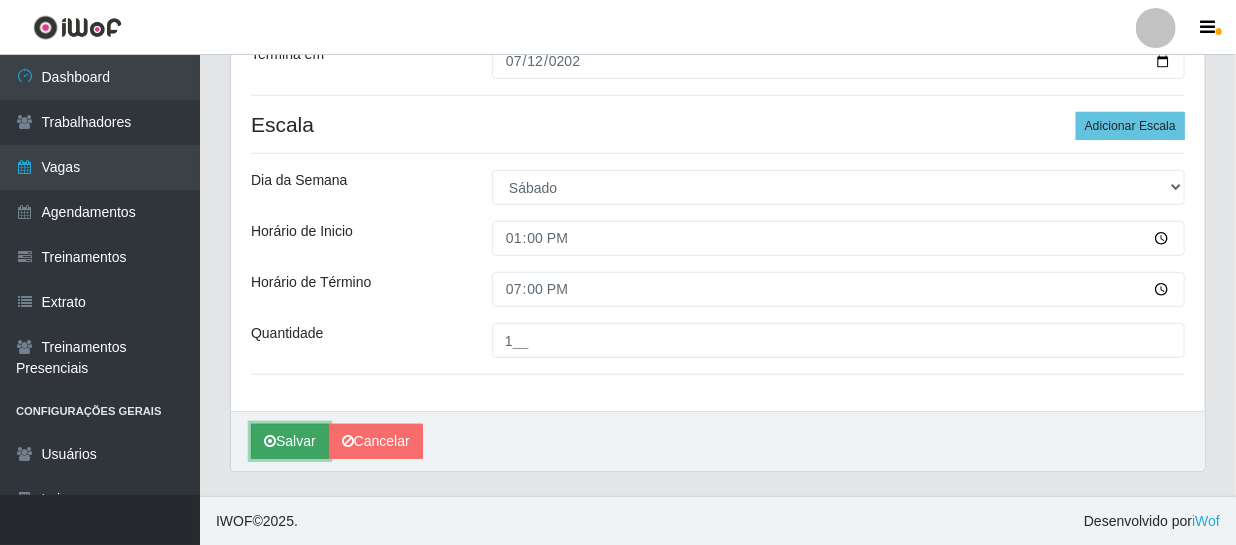click on "Salvar" at bounding box center [290, 441] 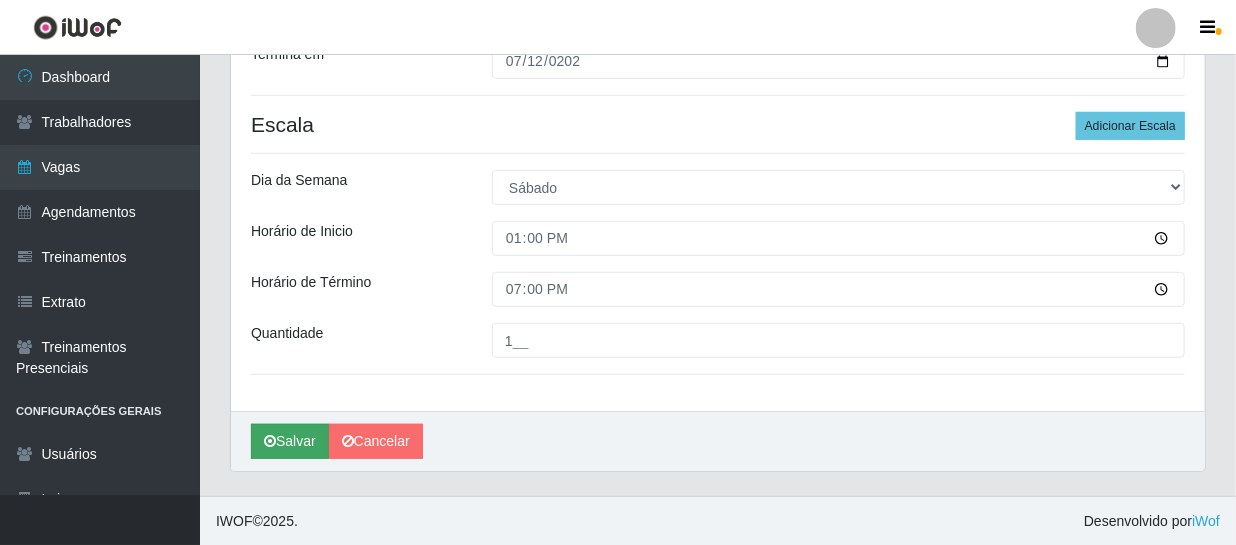 scroll, scrollTop: 0, scrollLeft: 0, axis: both 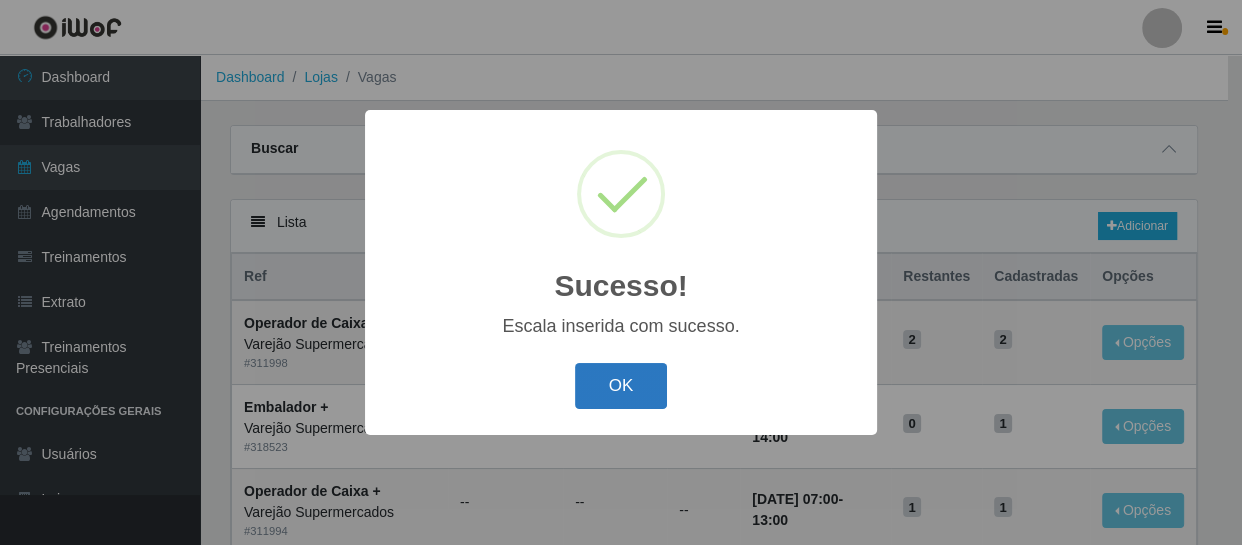 click on "OK" at bounding box center [621, 386] 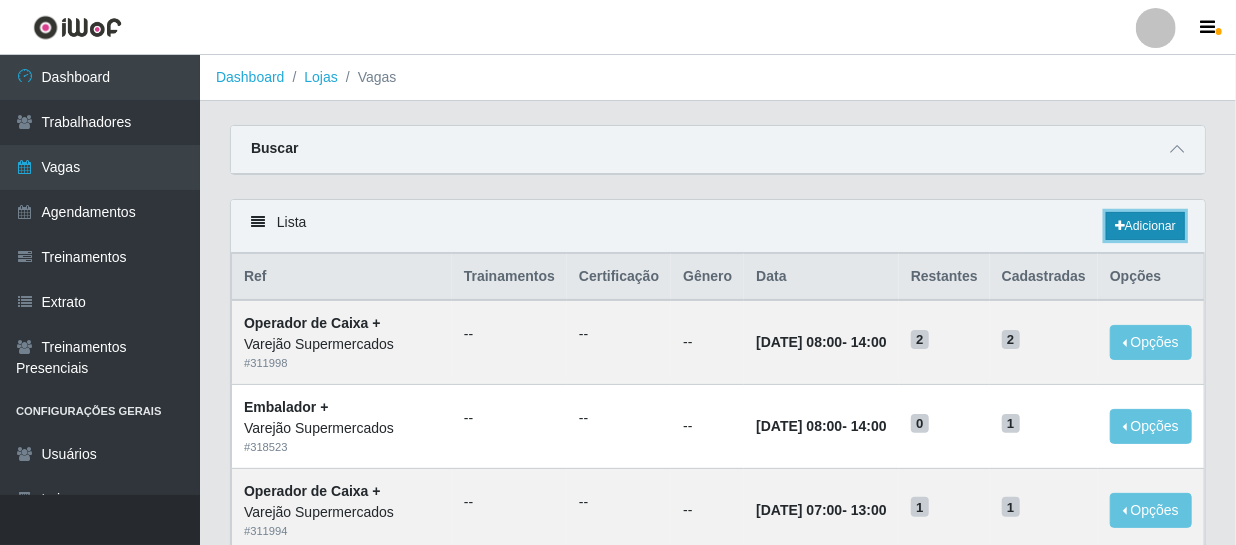 click on "Adicionar" at bounding box center (1145, 226) 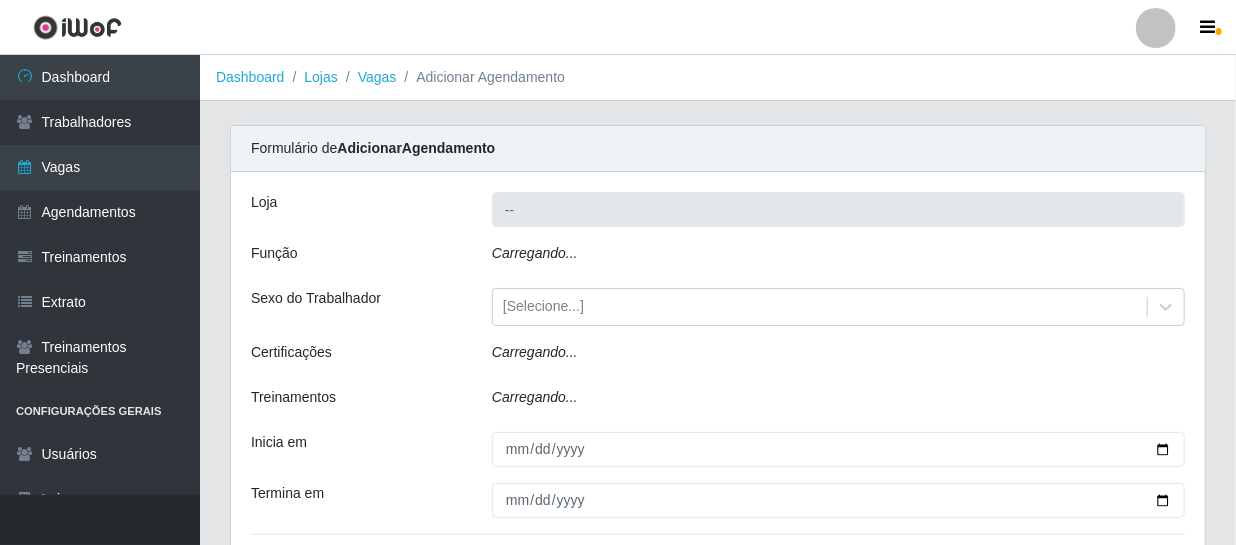 type on "Varejão Supermercados" 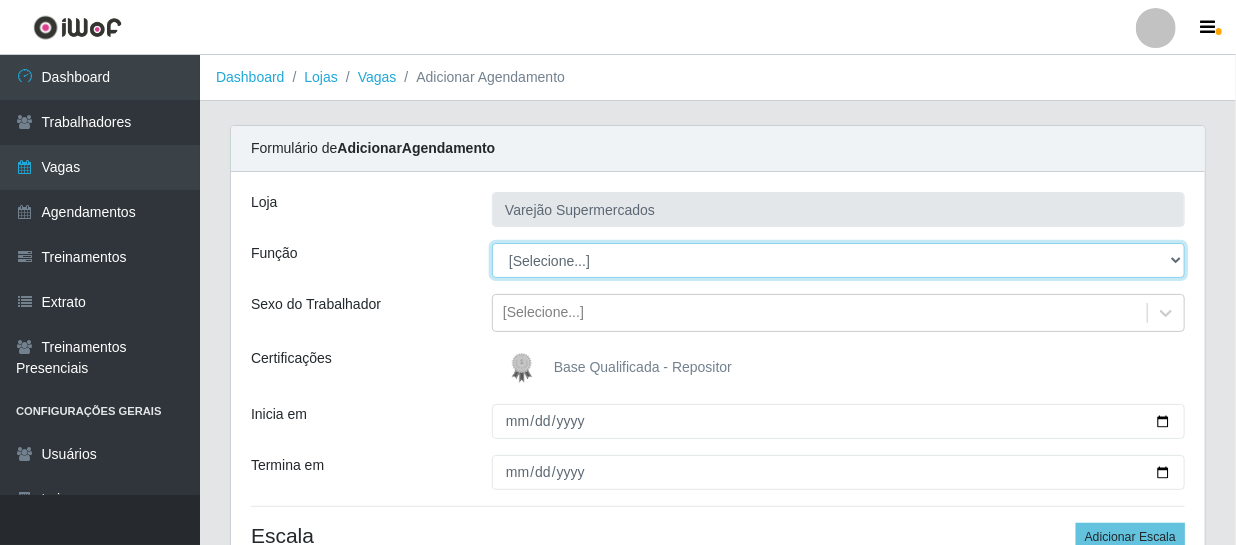 click on "[Selecione...] ASG ASG + ASG ++ Auxiliar de Estacionamento Auxiliar de Estacionamento + Auxiliar de Estacionamento ++ Balconista Balconista + Balconista ++ Embalador Embalador + Embalador ++ Operador de Caixa Operador de Caixa + Operador de Caixa ++ Recepcionista Recepcionista + Recepcionista ++ Repositor  Repositor + Repositor ++" at bounding box center [838, 260] 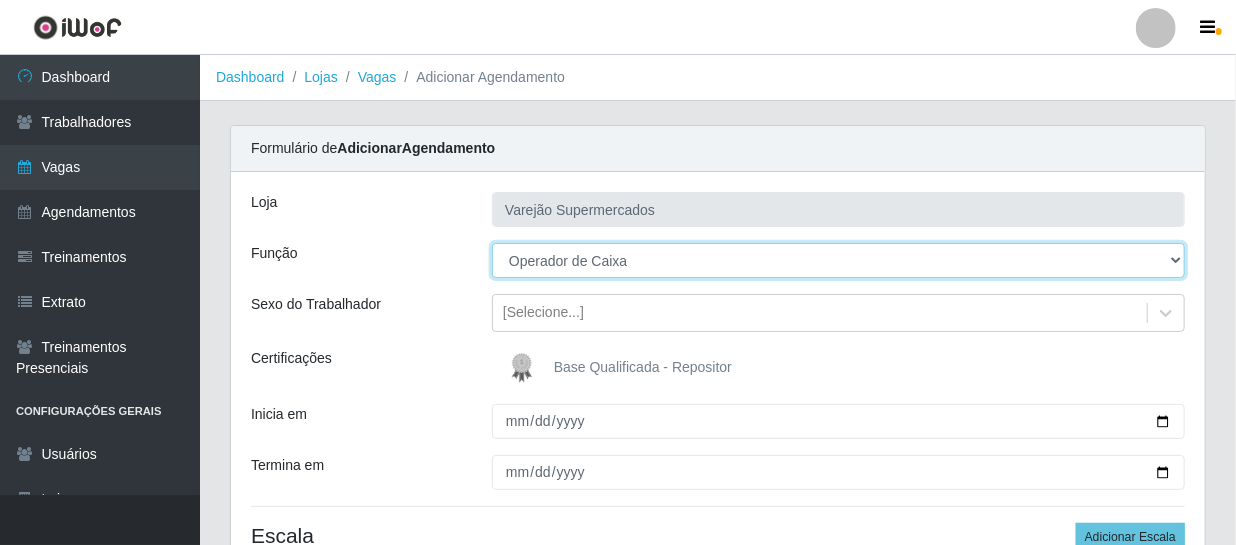 click on "[Selecione...] ASG ASG + ASG ++ Auxiliar de Estacionamento Auxiliar de Estacionamento + Auxiliar de Estacionamento ++ Balconista Balconista + Balconista ++ Embalador Embalador + Embalador ++ Operador de Caixa Operador de Caixa + Operador de Caixa ++ Recepcionista Recepcionista + Recepcionista ++ Repositor  Repositor + Repositor ++" at bounding box center (838, 260) 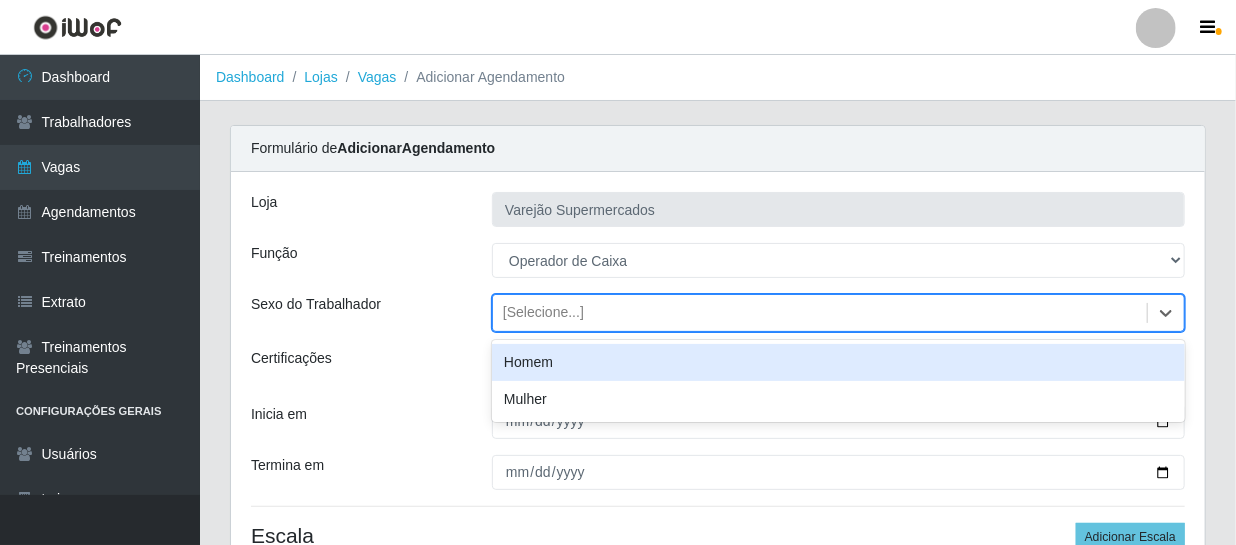 click on "[Selecione...]" at bounding box center [543, 313] 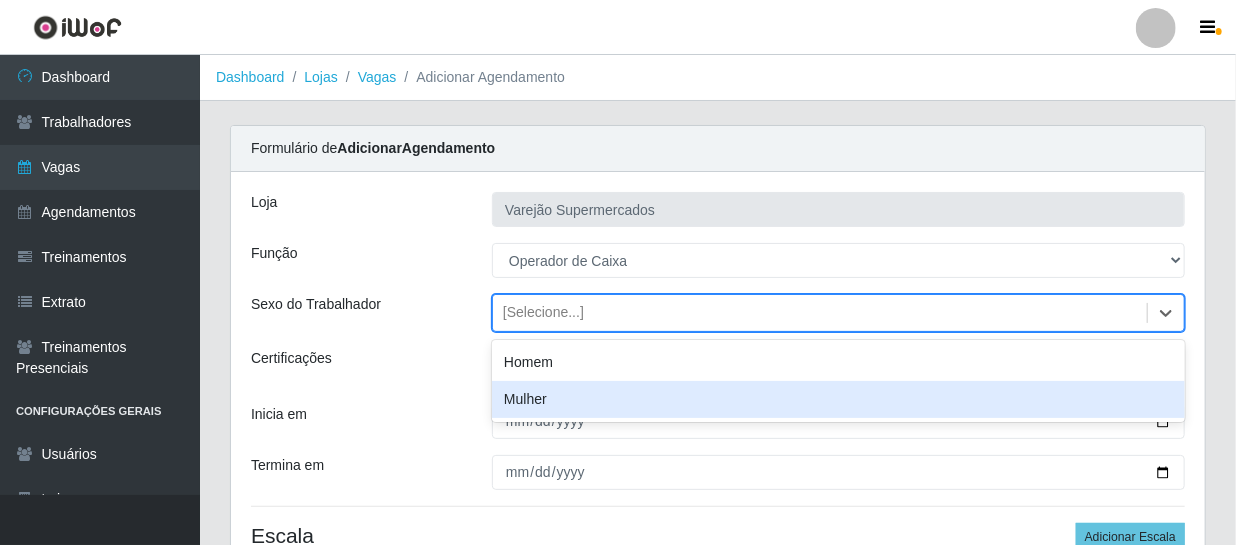 click on "Mulher" at bounding box center (838, 399) 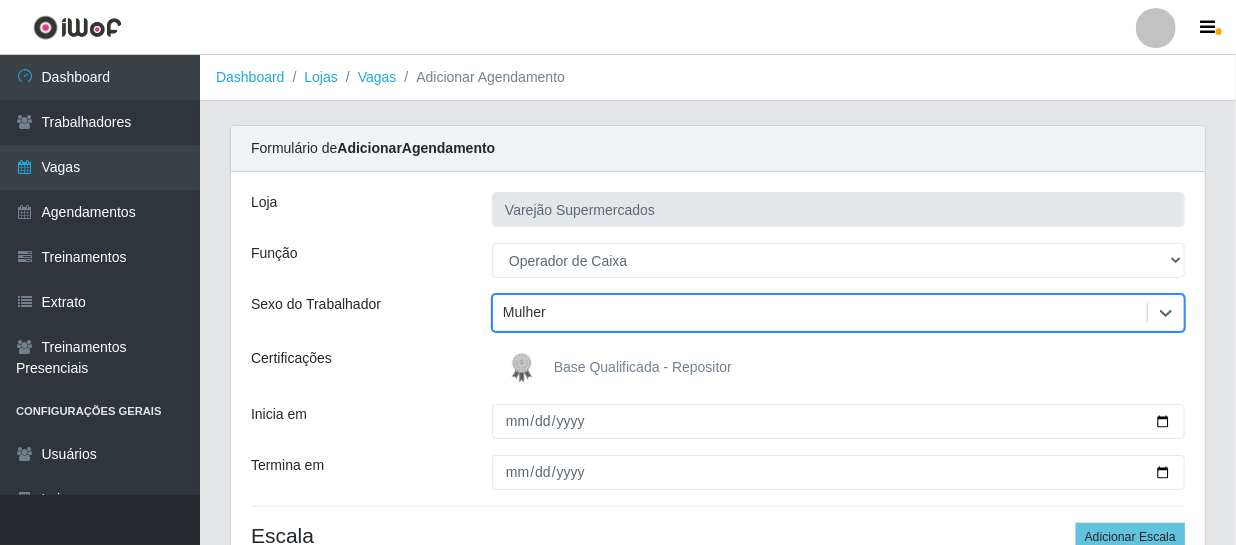scroll, scrollTop: 90, scrollLeft: 0, axis: vertical 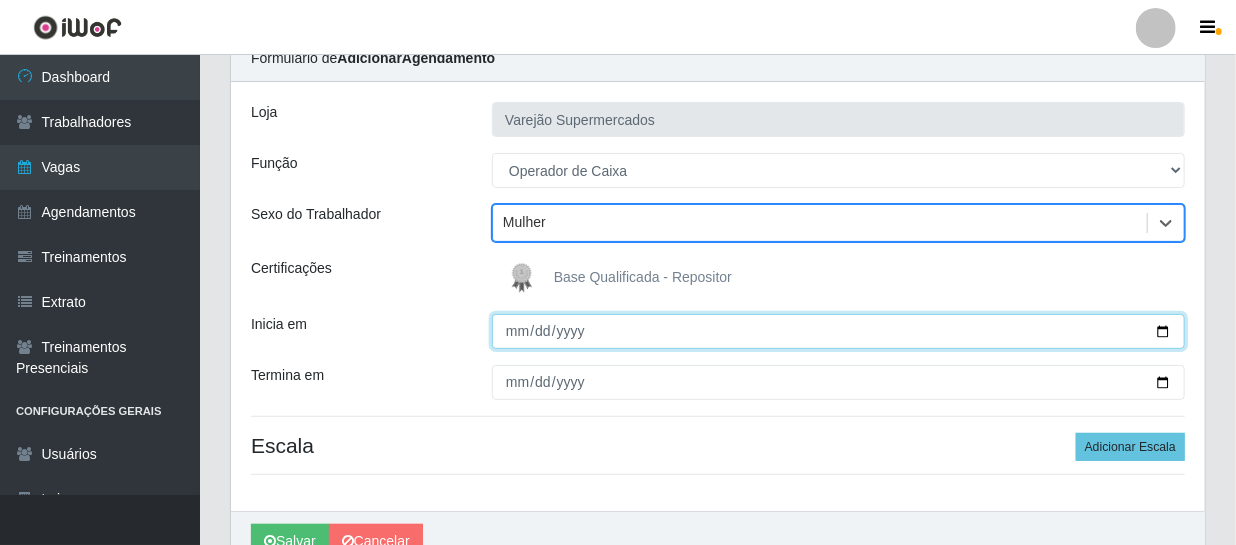 click on "Inicia em" at bounding box center (838, 331) 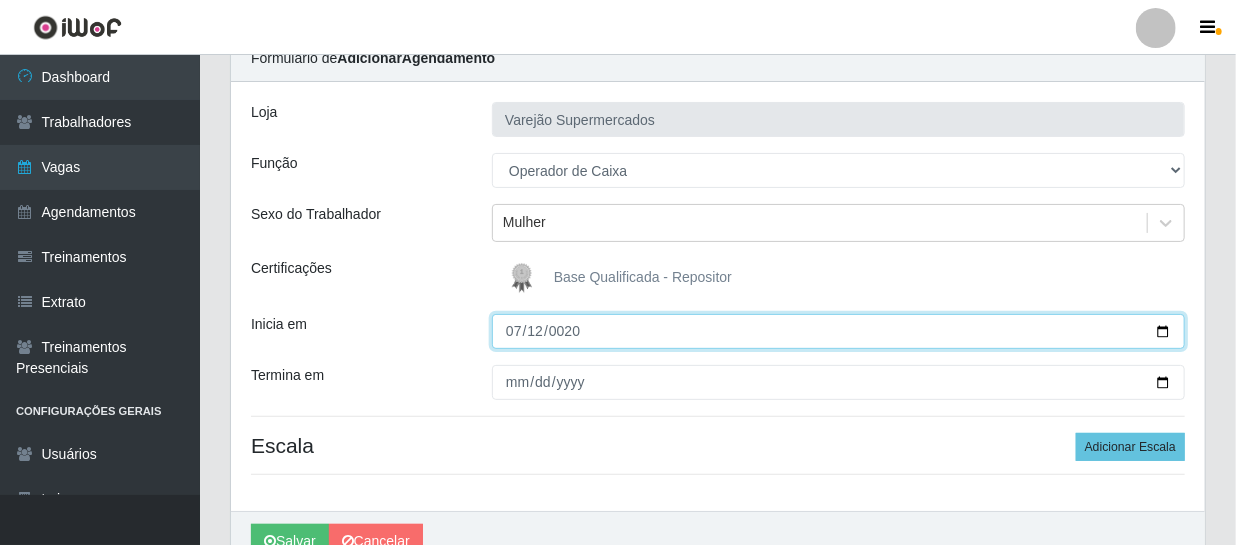 type on "0205-07-12" 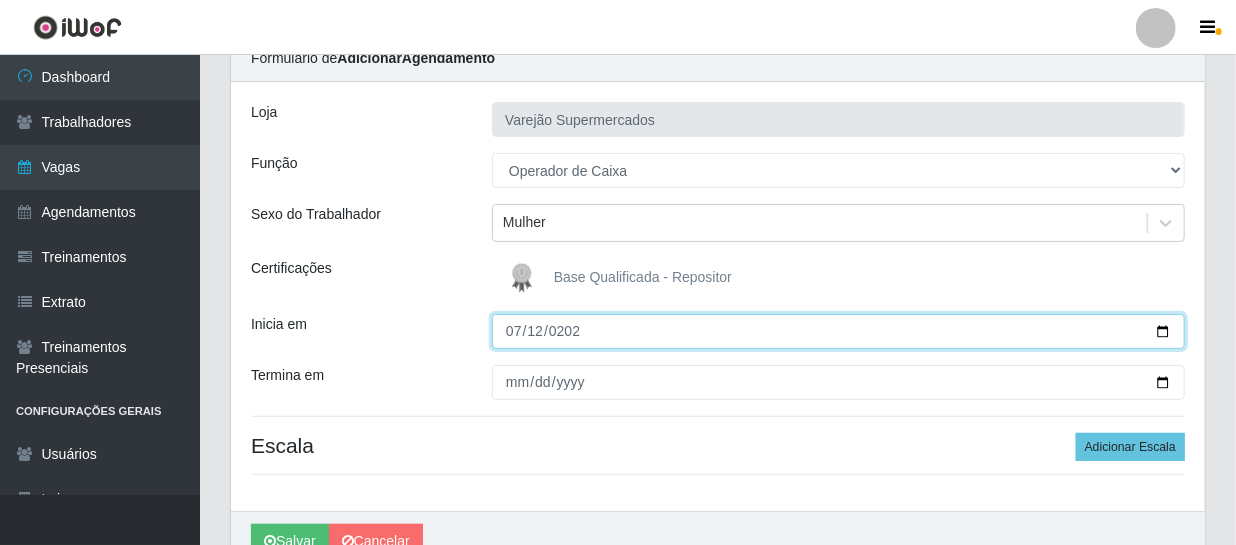type on "[DATE]" 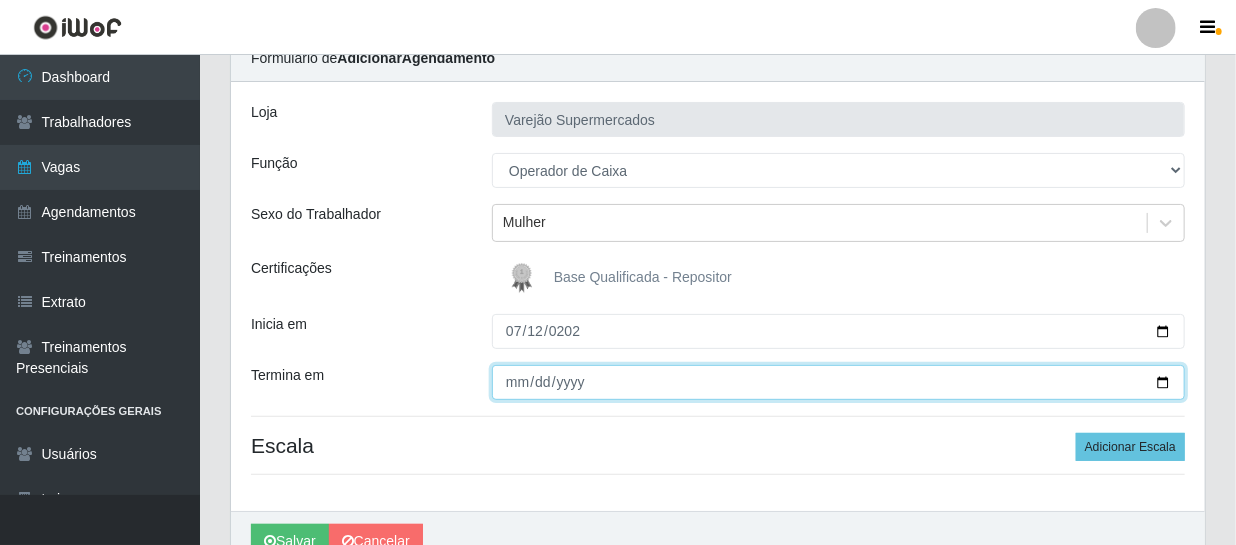 click on "Termina em" at bounding box center [838, 382] 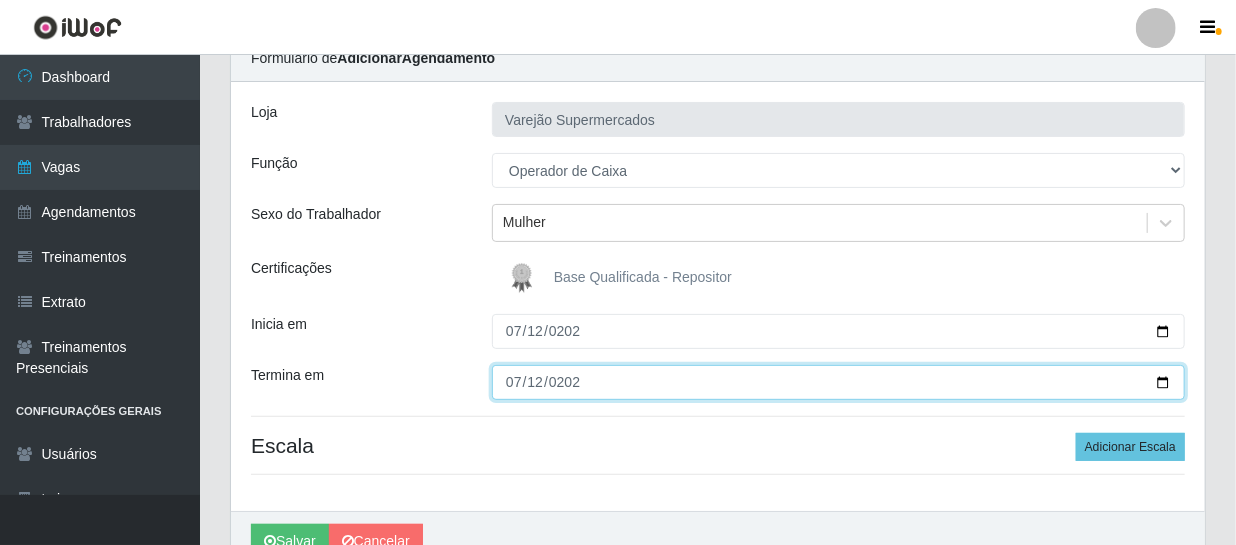 type on "[DATE]" 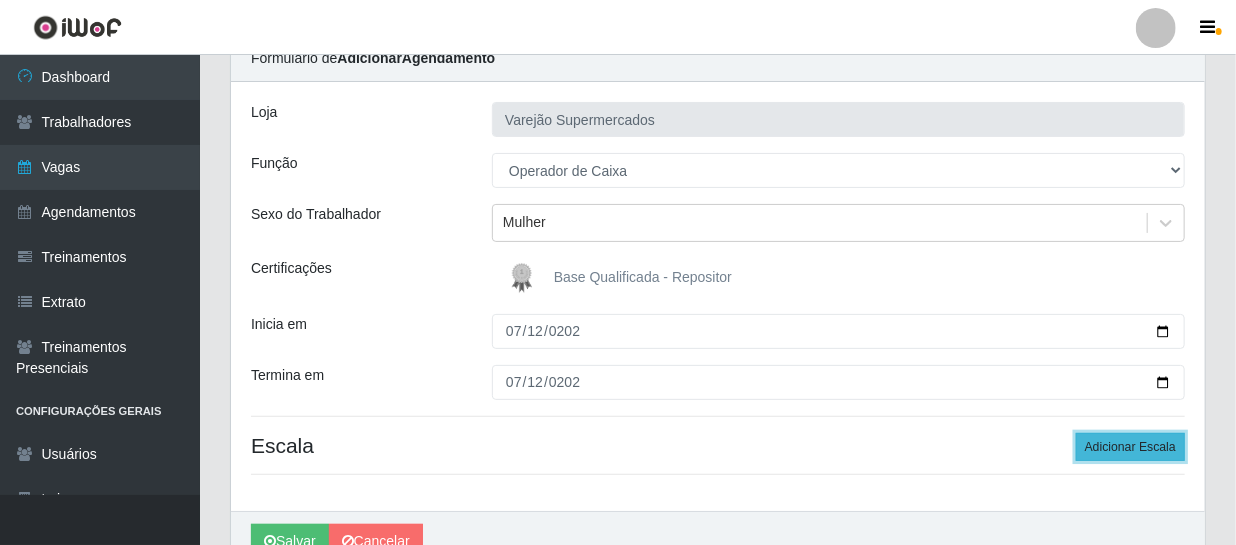 click on "Adicionar Escala" at bounding box center (1130, 447) 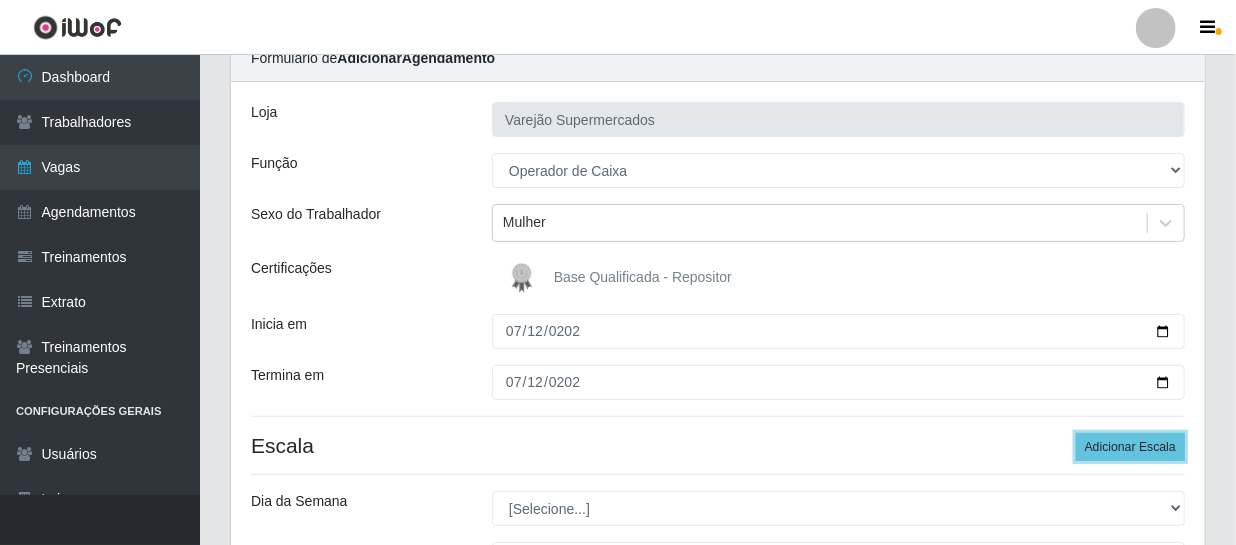scroll, scrollTop: 272, scrollLeft: 0, axis: vertical 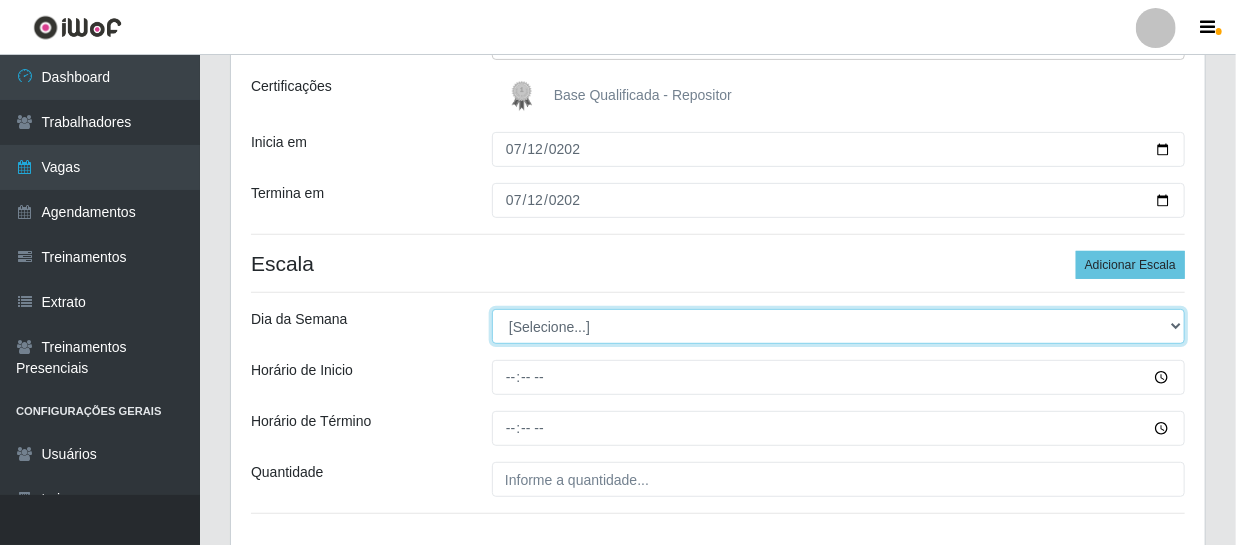 click on "[Selecione...] Segunda Terça Quarta Quinta Sexta Sábado Domingo" at bounding box center (838, 326) 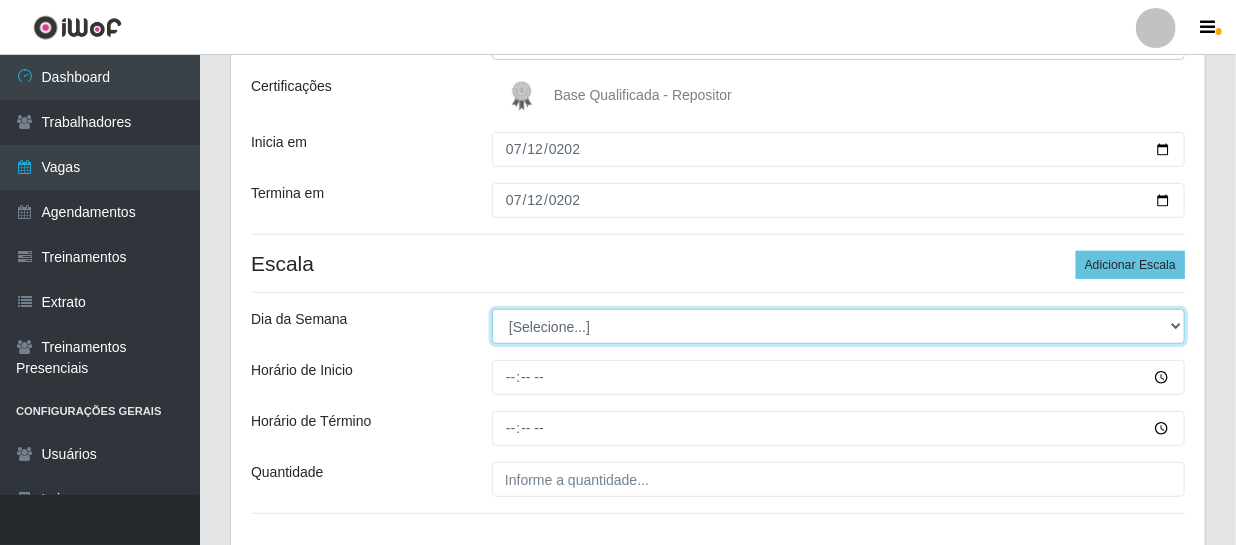select on "6" 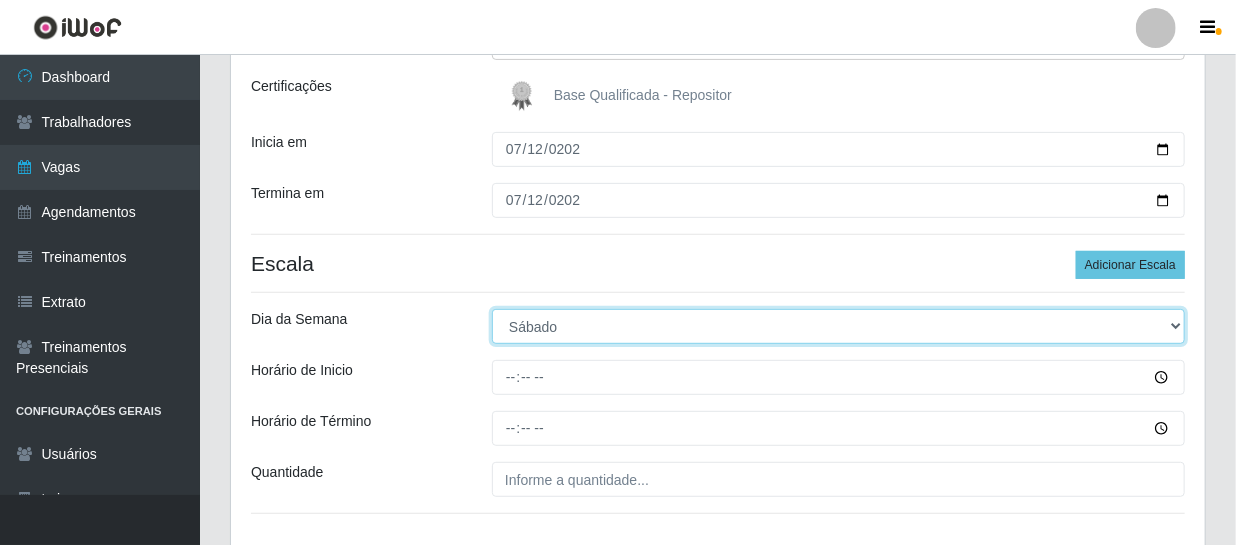 click on "[Selecione...] Segunda Terça Quarta Quinta Sexta Sábado Domingo" at bounding box center (838, 326) 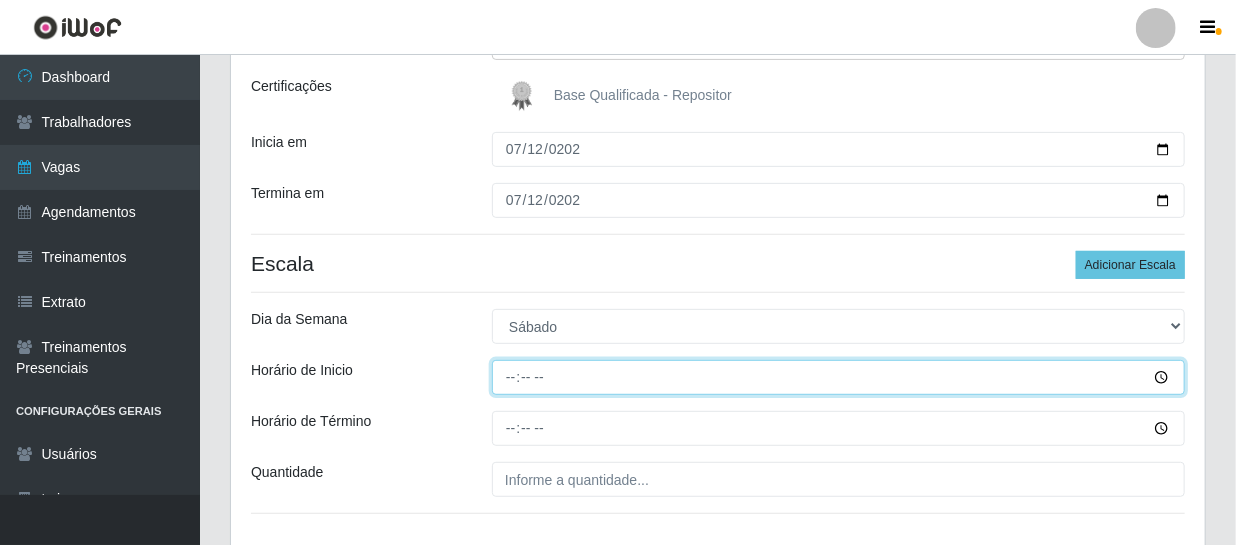 click on "Horário de Inicio" at bounding box center (838, 377) 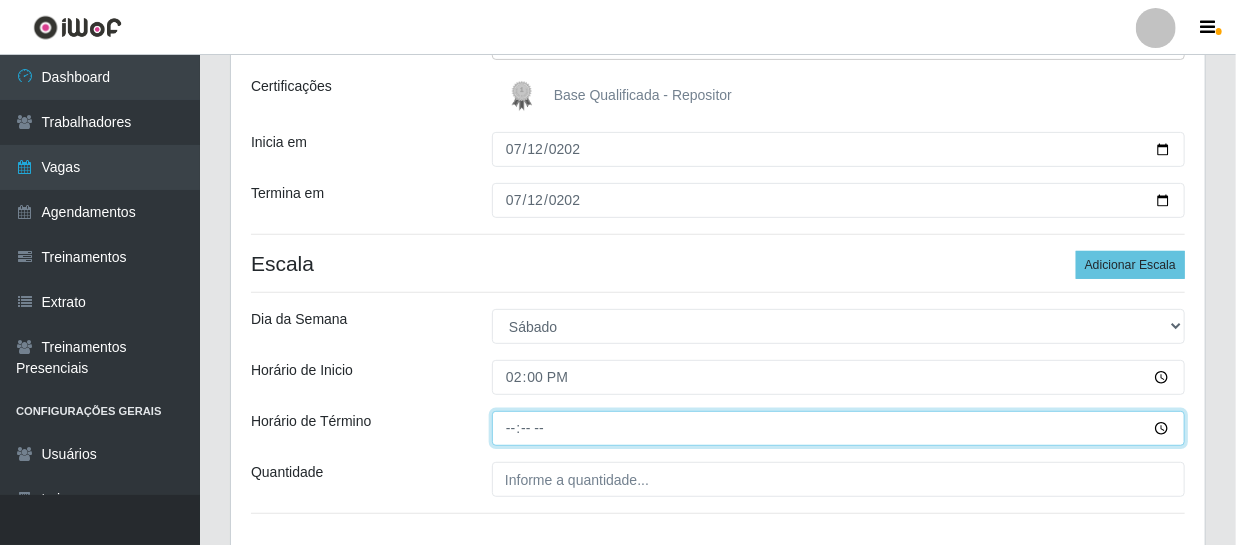 click on "Horário de Término" at bounding box center [838, 428] 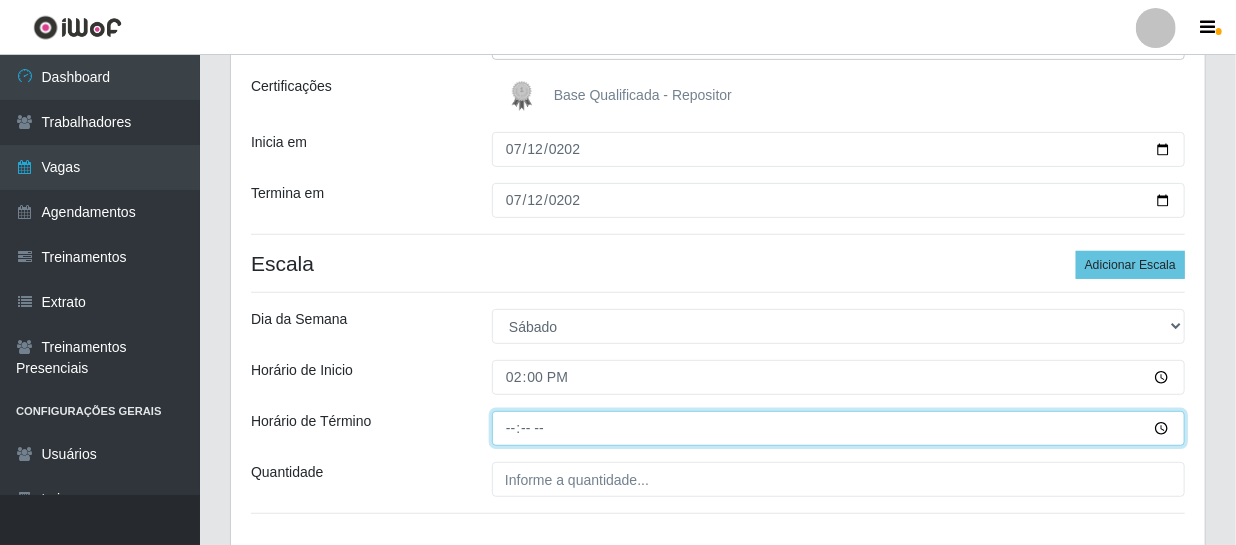 type on "20:00" 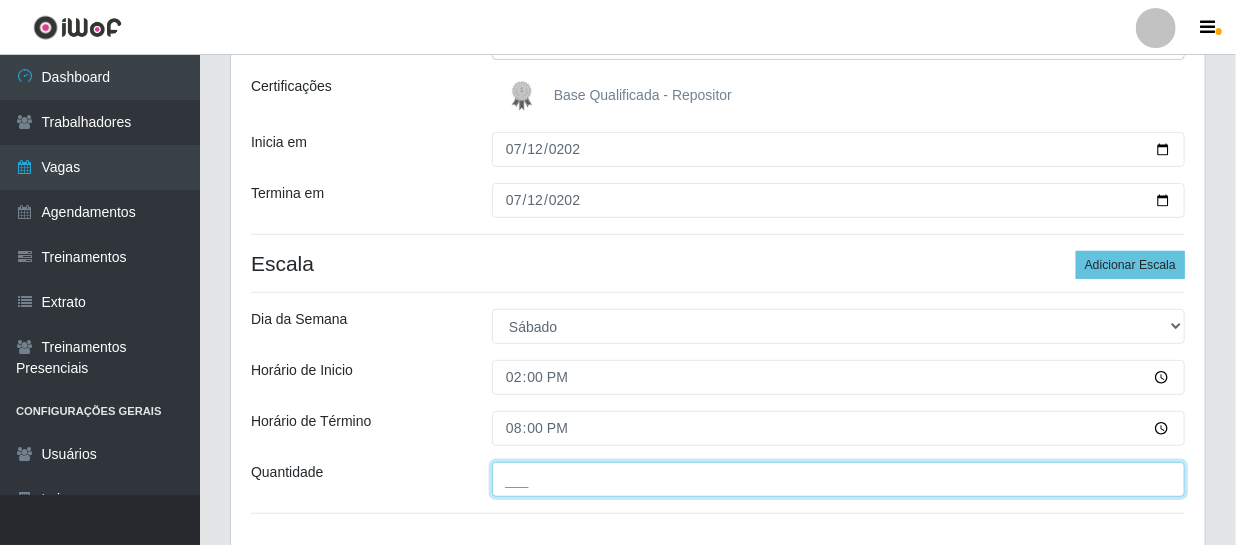 click on "___" at bounding box center (838, 479) 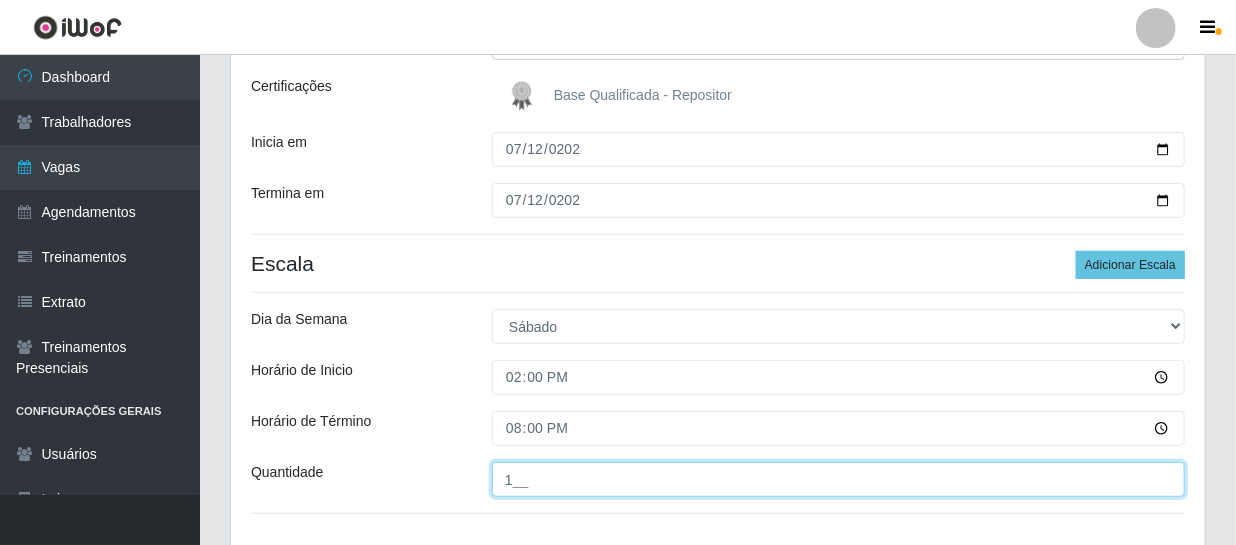 scroll, scrollTop: 411, scrollLeft: 0, axis: vertical 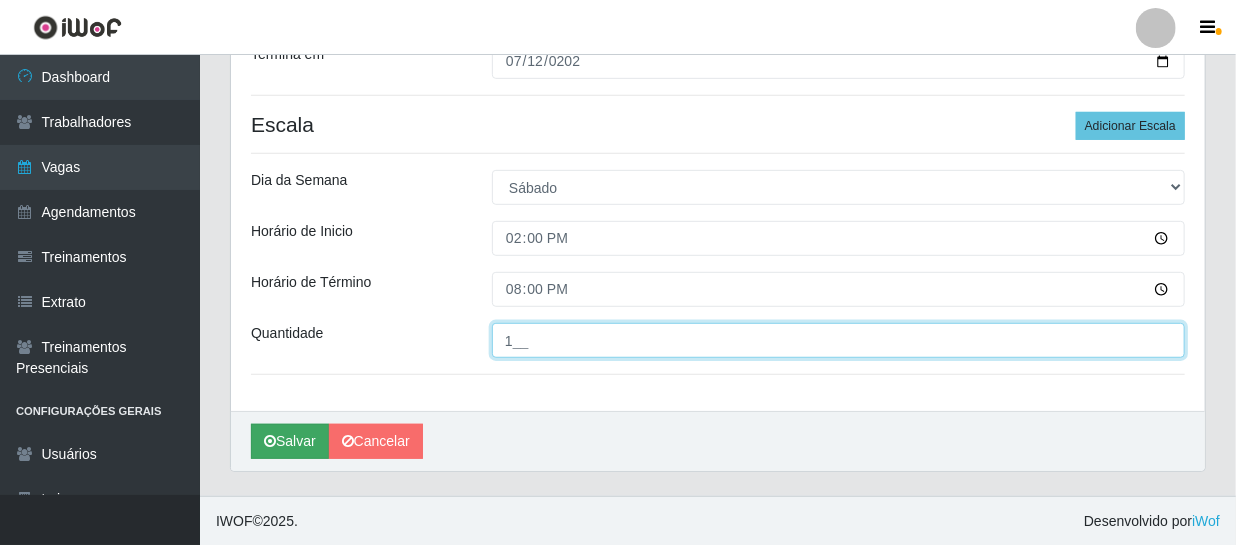 type on "1__" 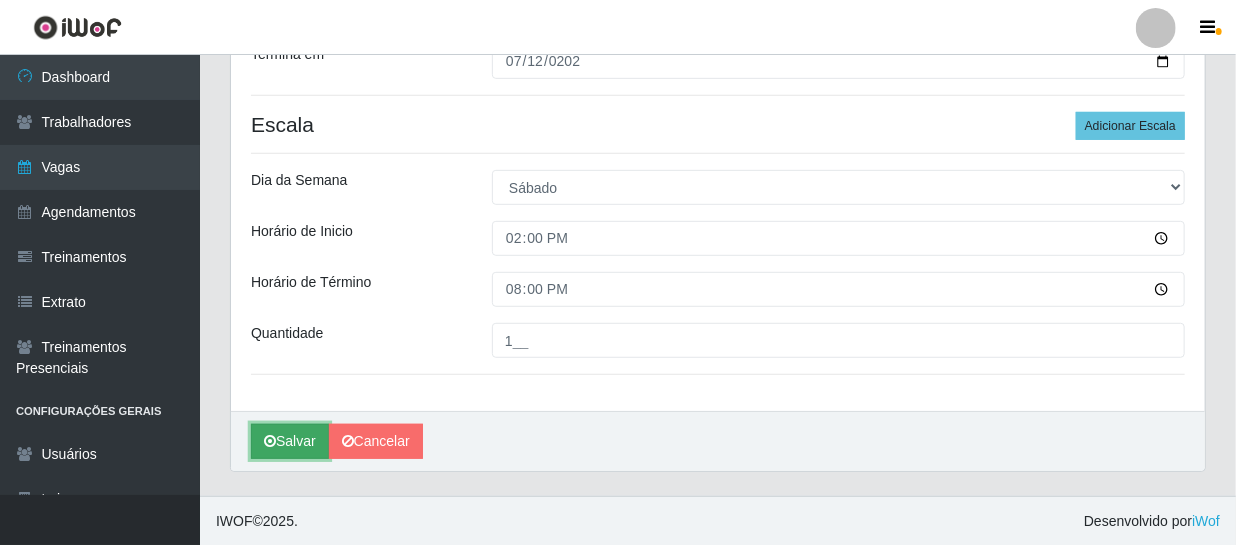 click on "Salvar" at bounding box center (290, 441) 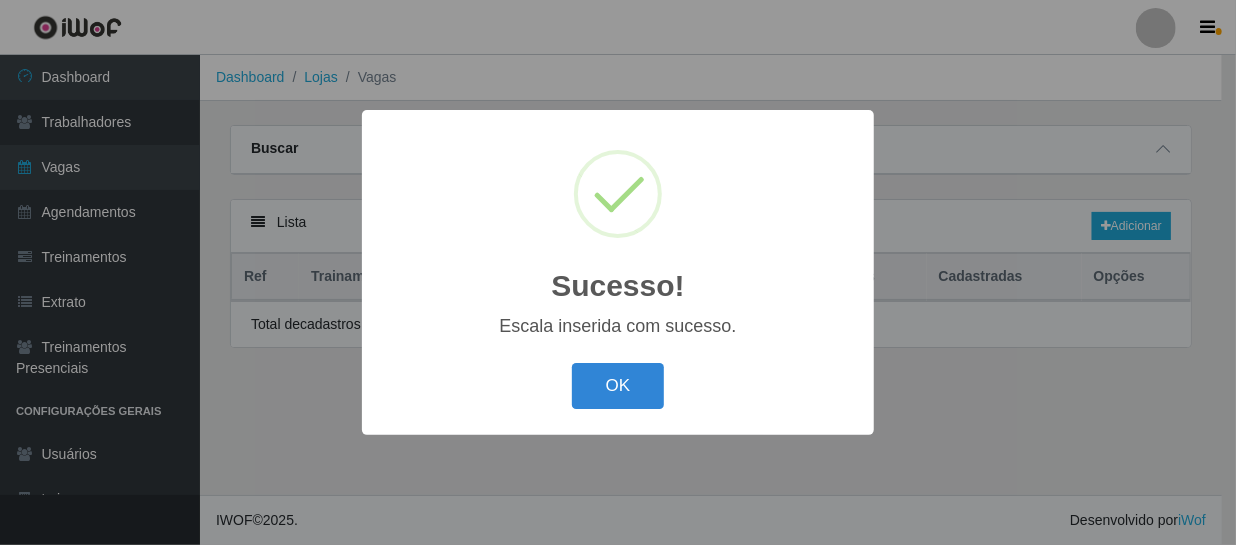 scroll, scrollTop: 0, scrollLeft: 0, axis: both 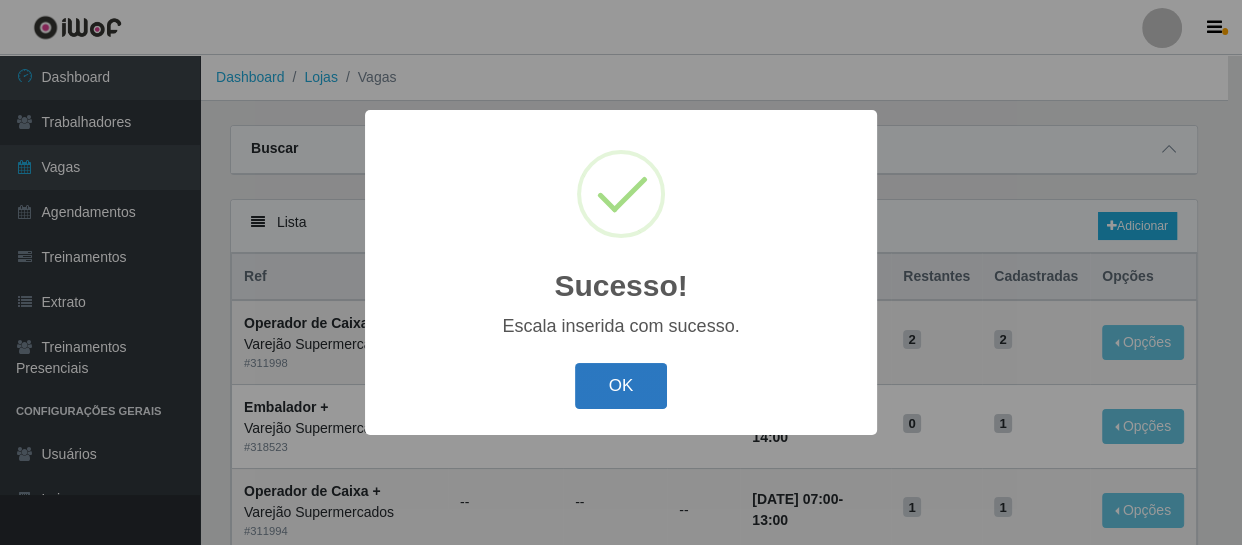 click on "OK" at bounding box center (621, 386) 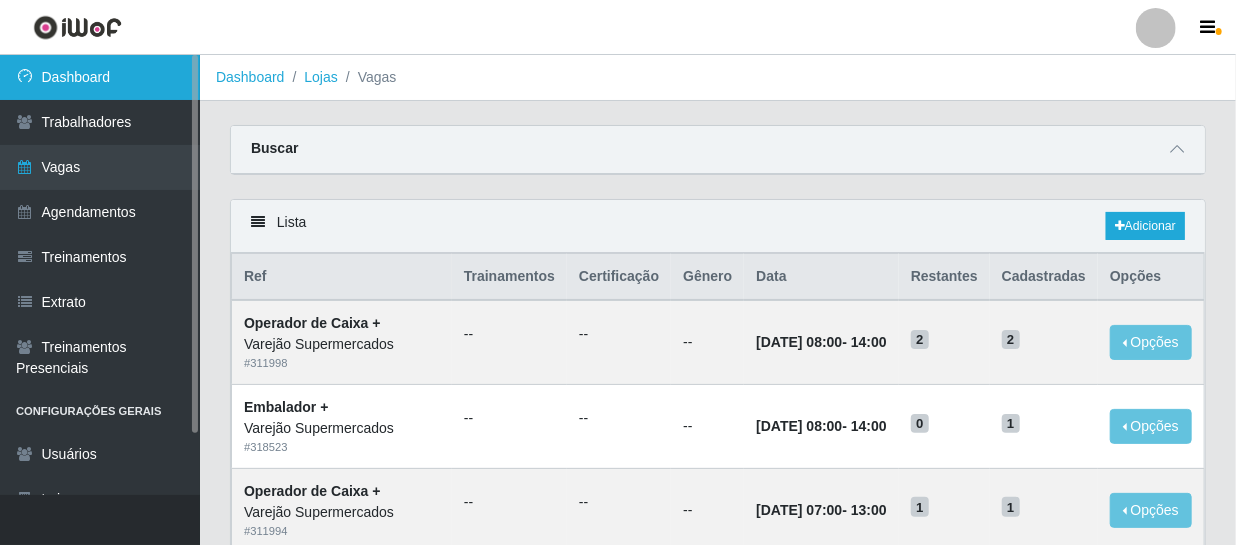 click on "Dashboard" at bounding box center (100, 77) 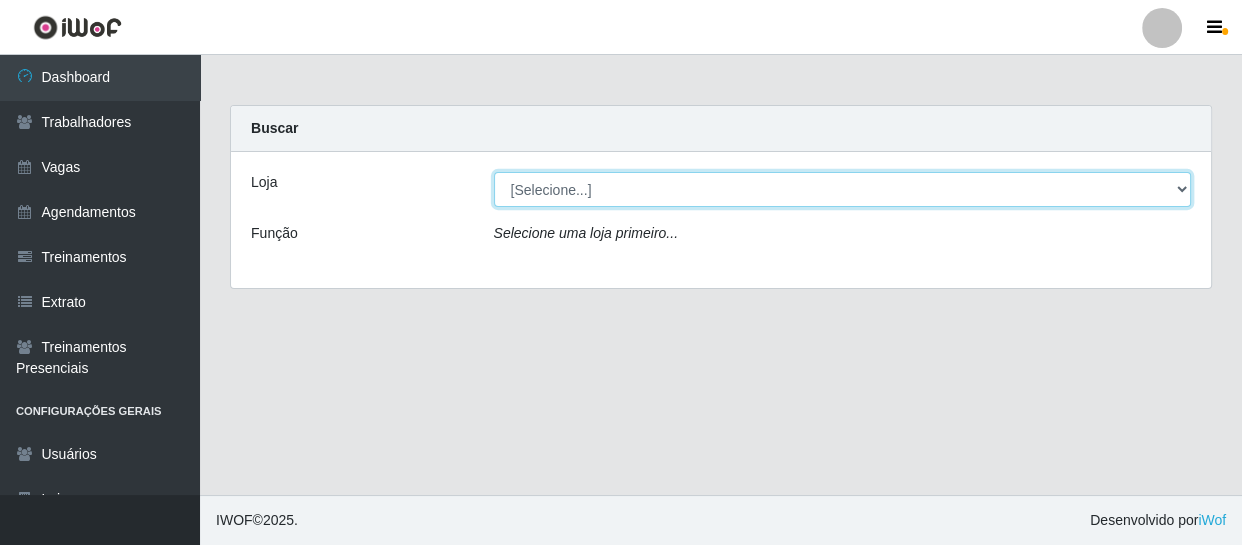 click on "[Selecione...] Varejão Supermercados" at bounding box center [843, 189] 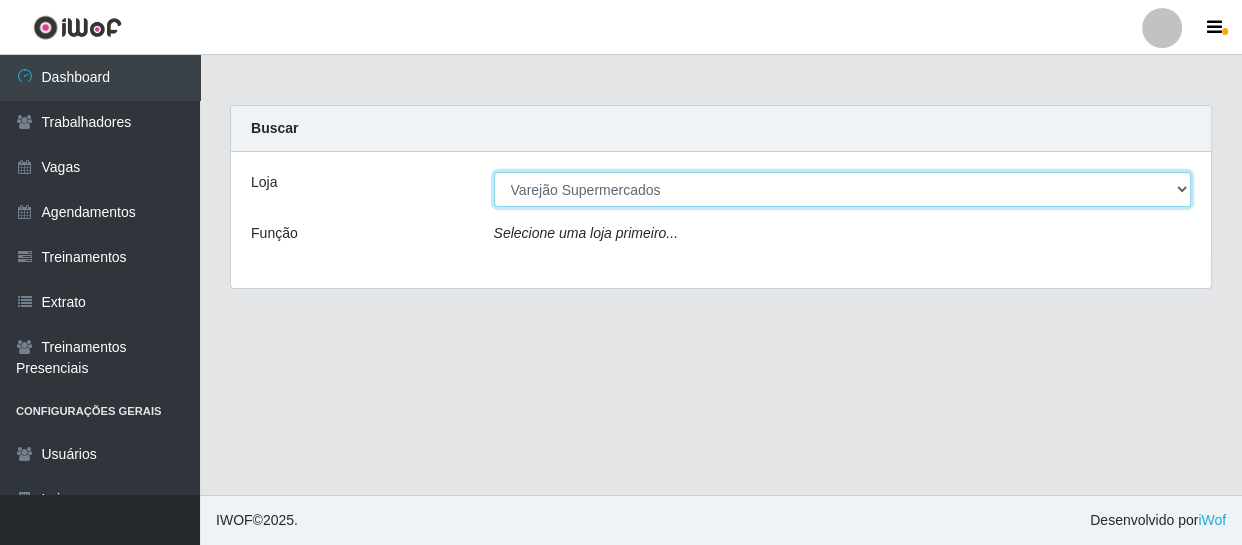 click on "[Selecione...] Varejão Supermercados" at bounding box center [843, 189] 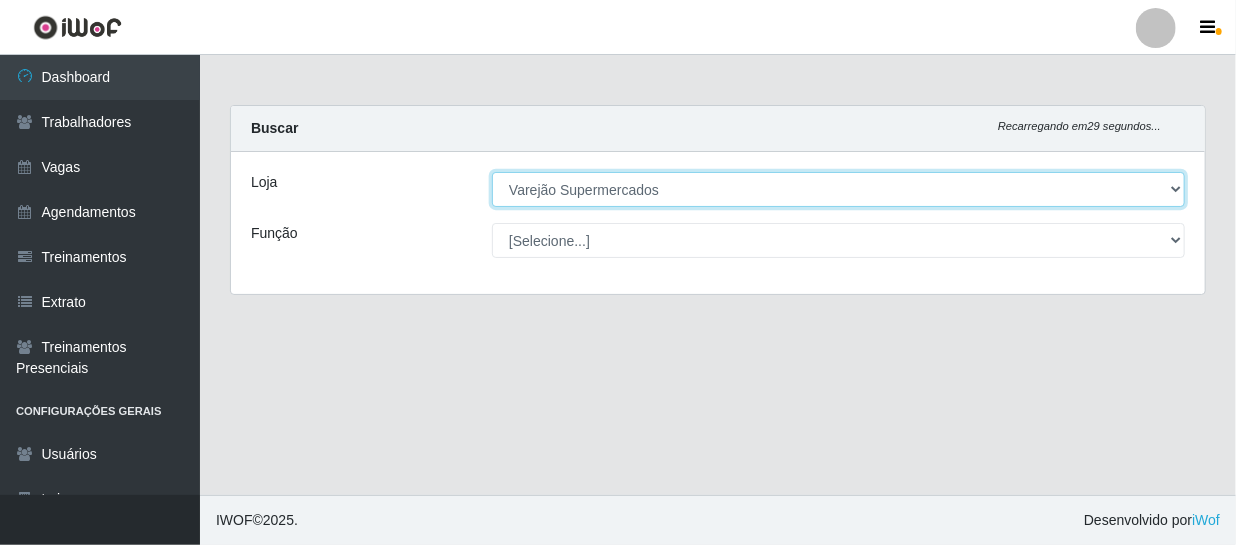 scroll, scrollTop: 90, scrollLeft: 0, axis: vertical 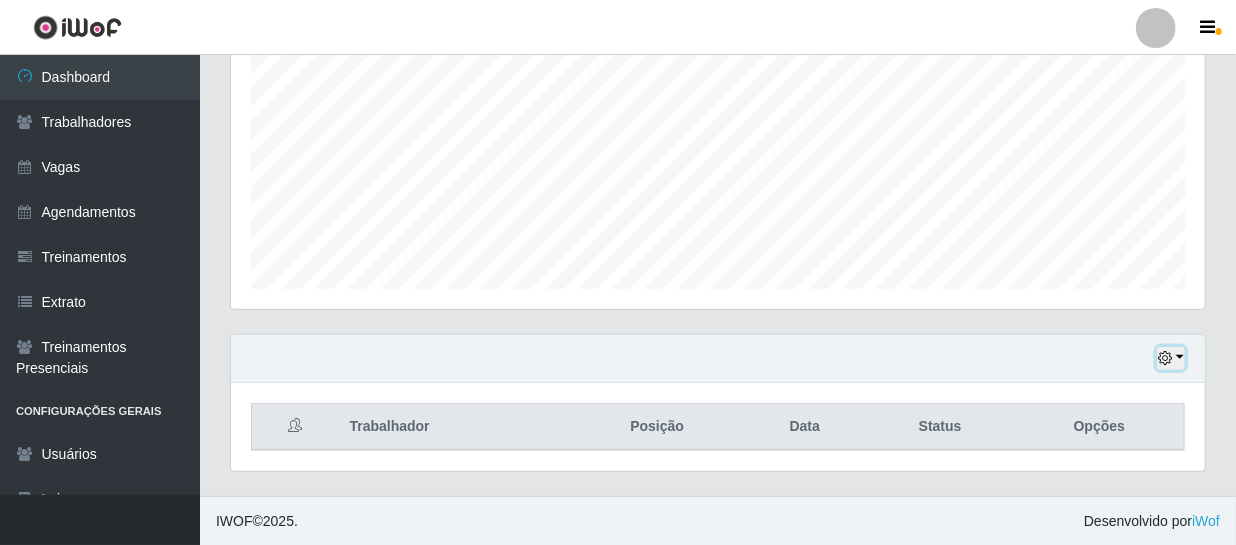 click at bounding box center [1171, 358] 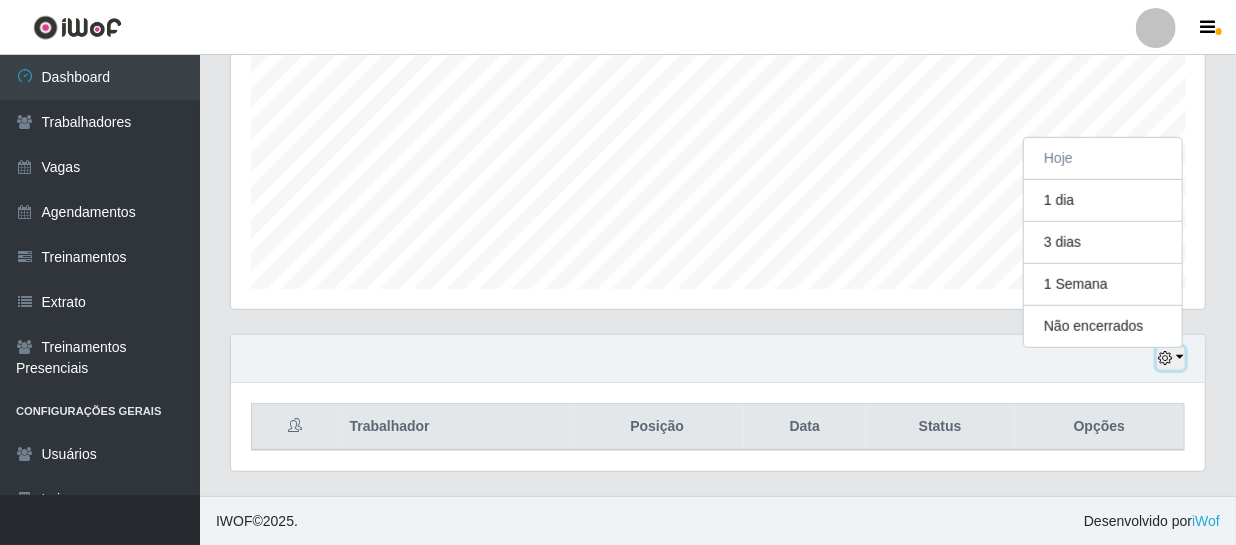 scroll, scrollTop: 415, scrollLeft: 974, axis: both 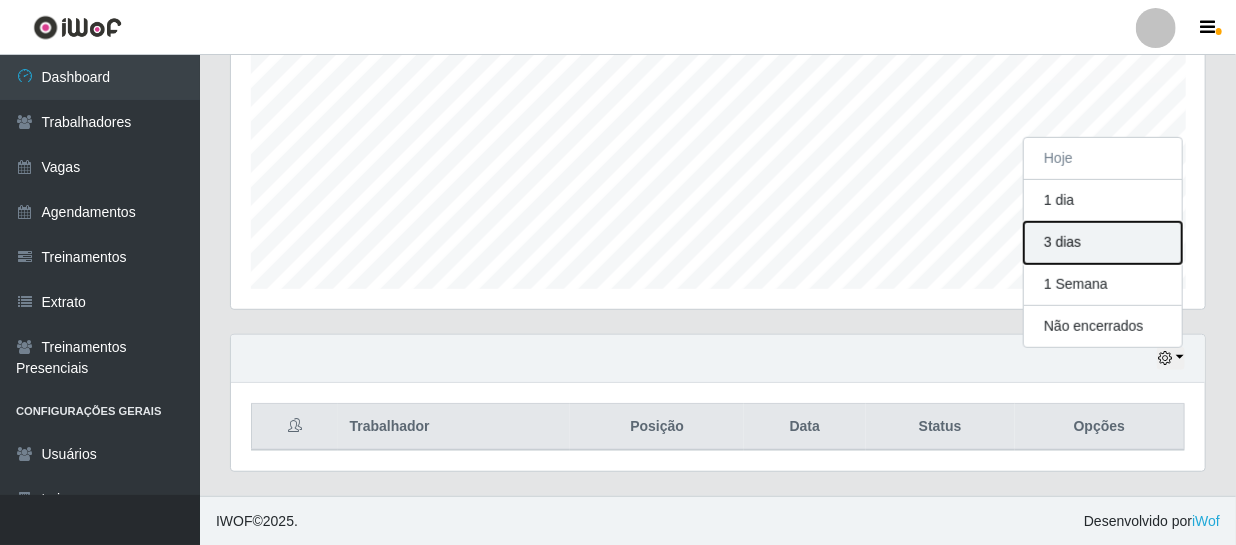 click on "3 dias" at bounding box center [1103, 243] 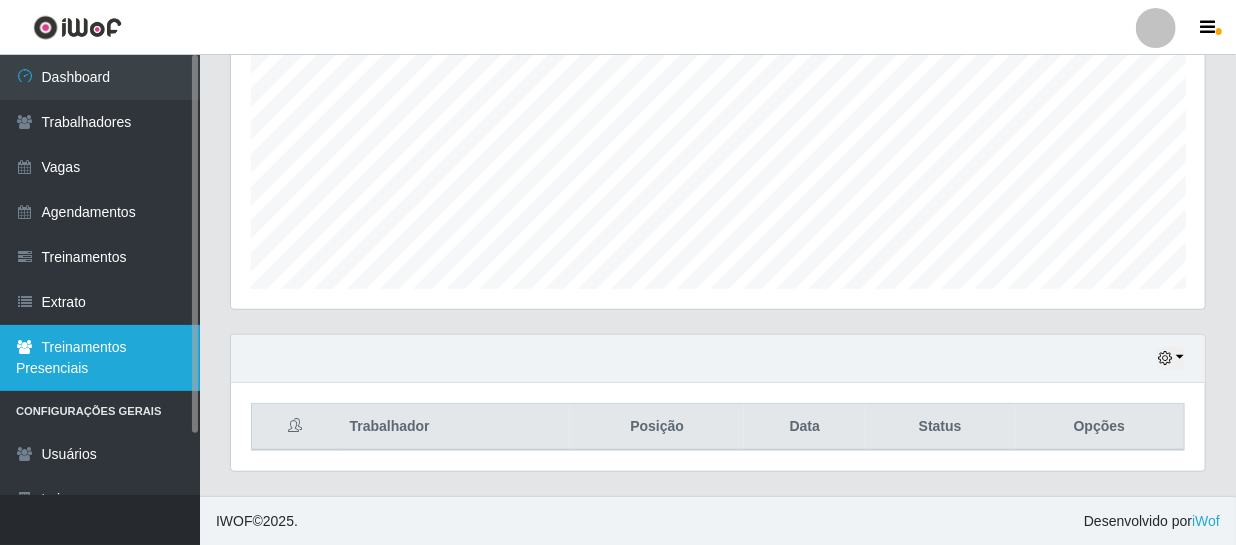 scroll, scrollTop: 71, scrollLeft: 0, axis: vertical 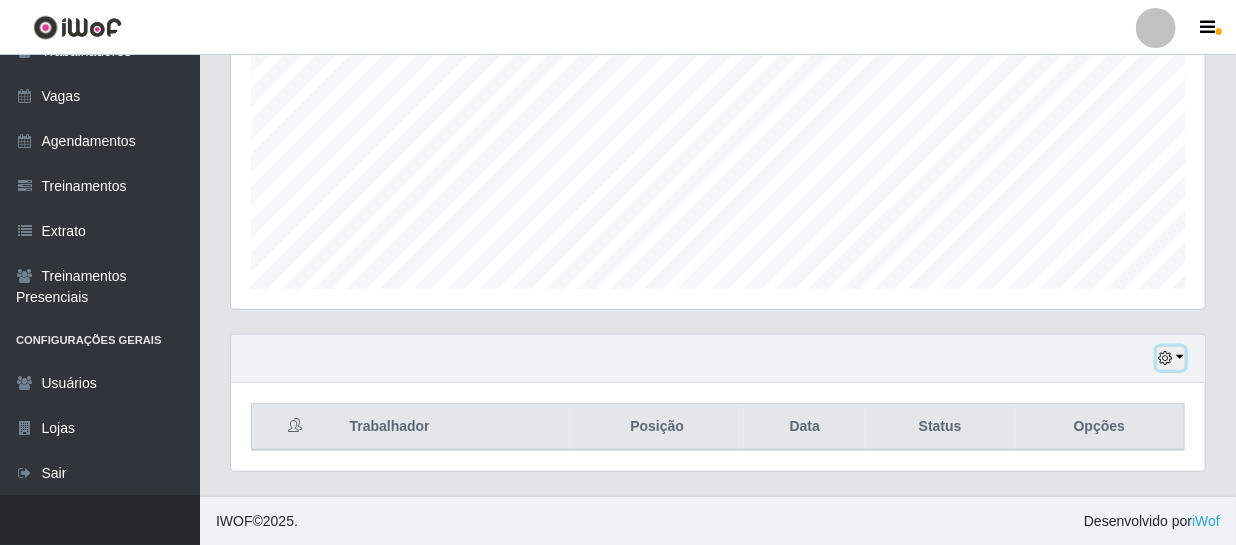click at bounding box center (1165, 358) 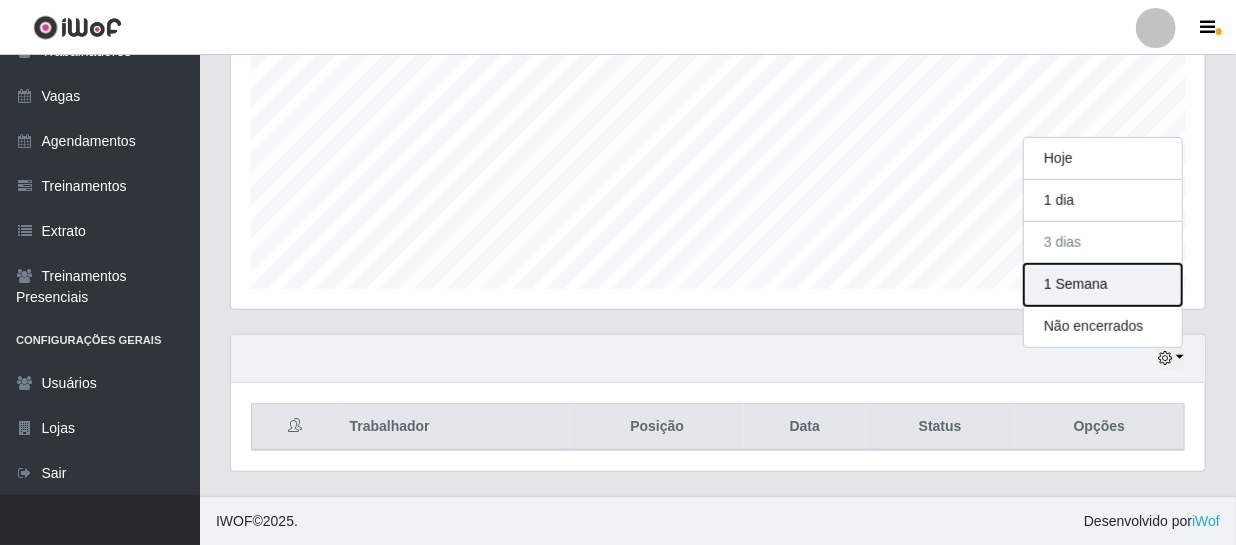 click on "1 Semana" at bounding box center (1103, 285) 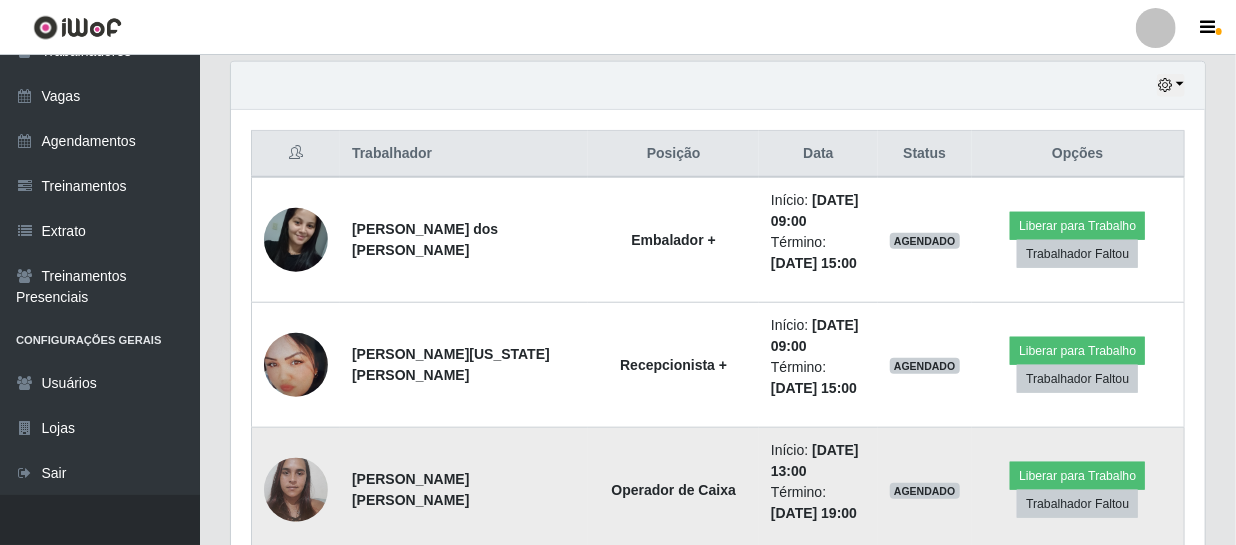 scroll, scrollTop: 880, scrollLeft: 0, axis: vertical 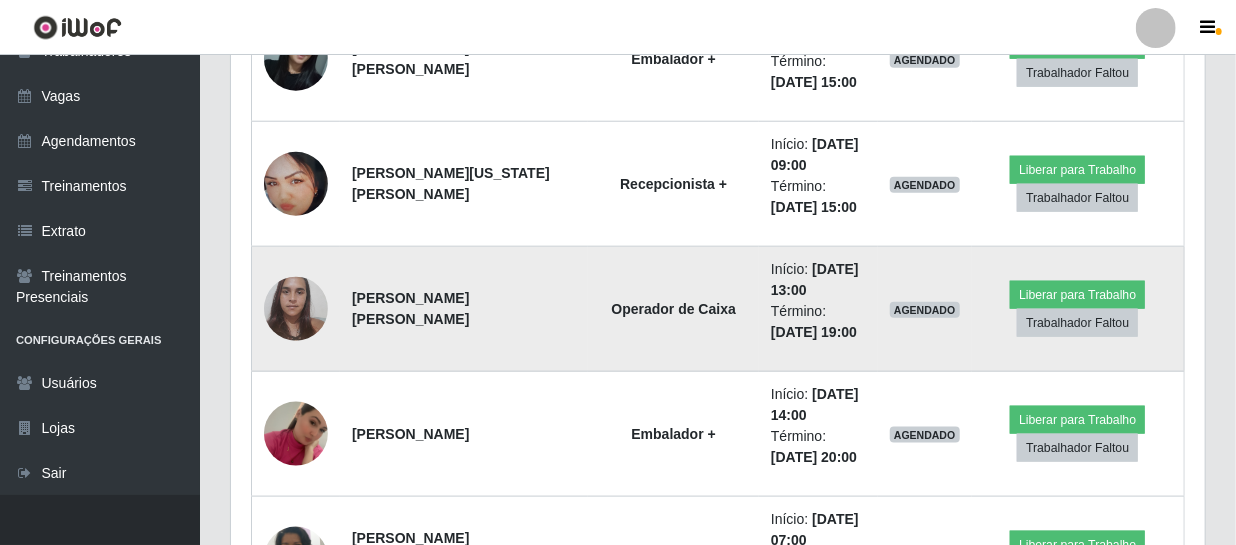 click at bounding box center (296, 308) 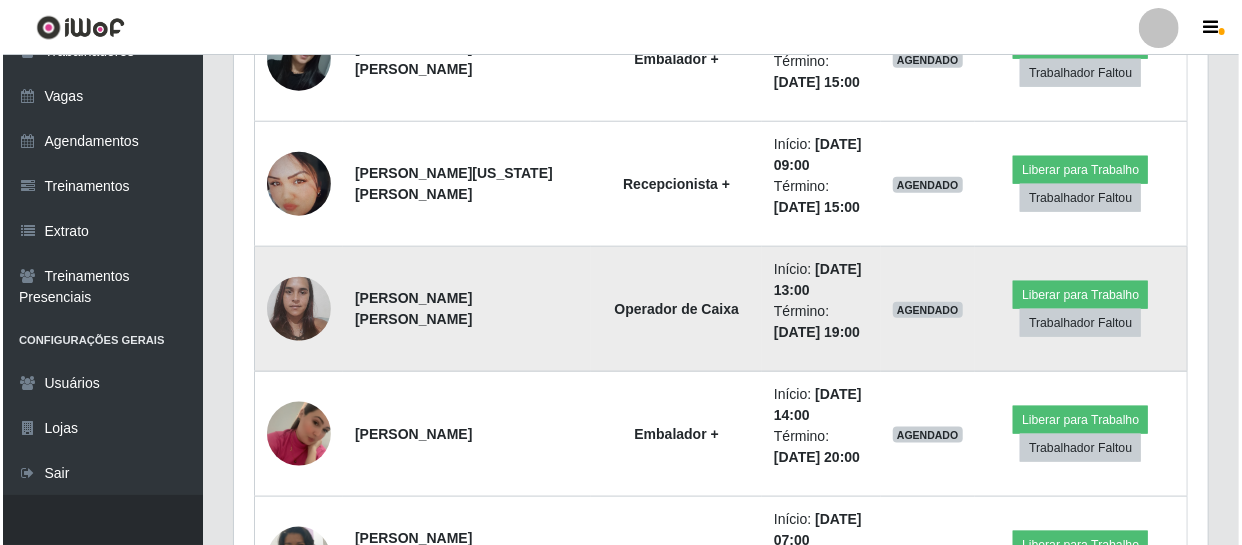 scroll, scrollTop: 415, scrollLeft: 965, axis: both 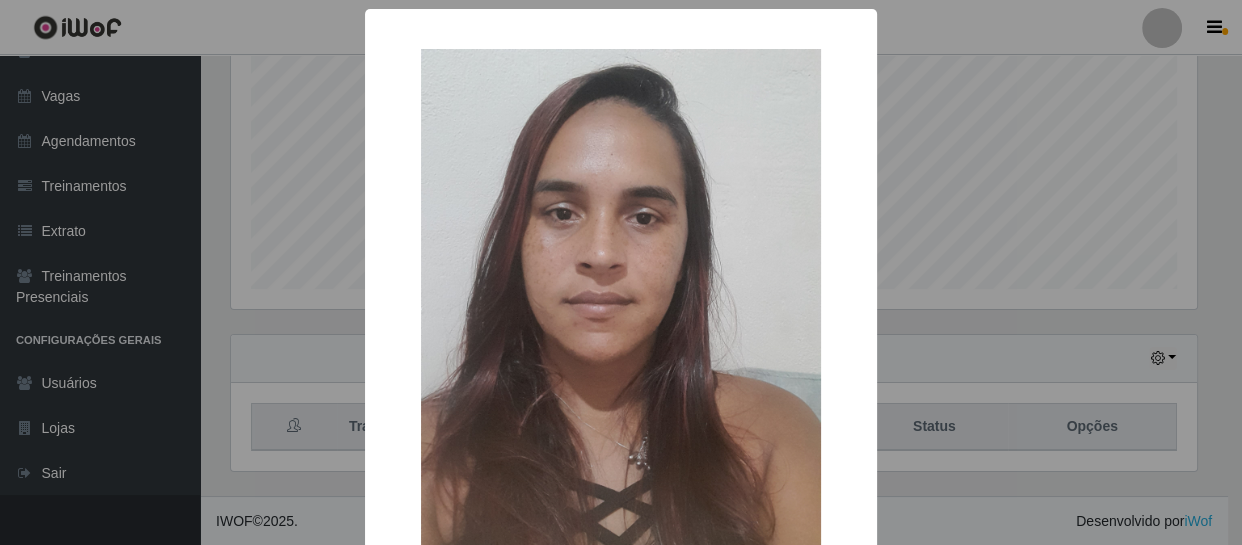 click on "× OK Cancel" at bounding box center (621, 272) 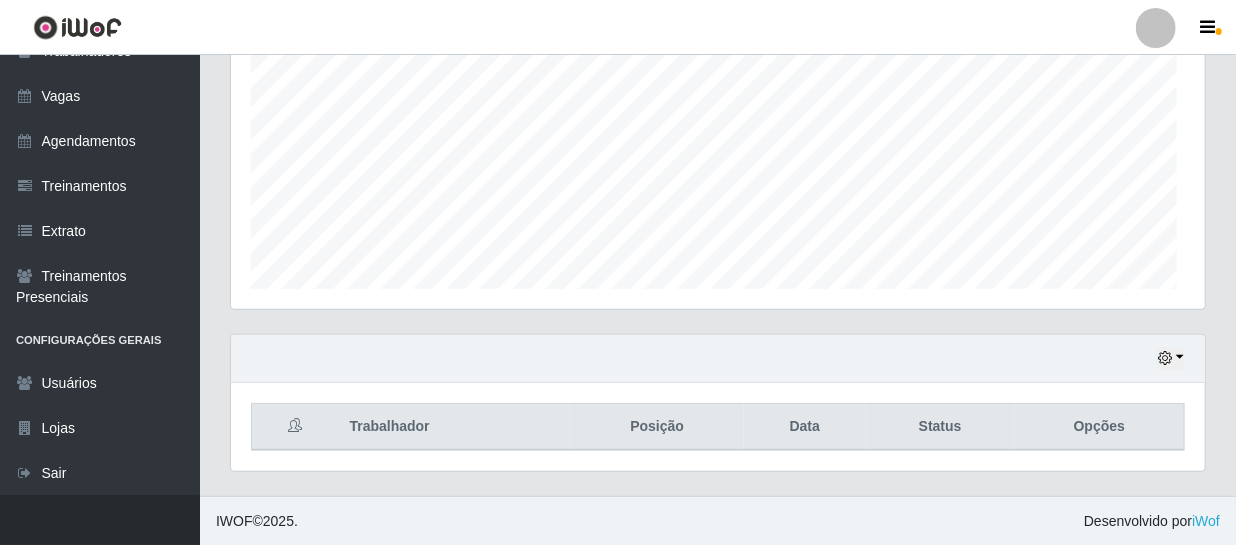 scroll, scrollTop: 999585, scrollLeft: 999025, axis: both 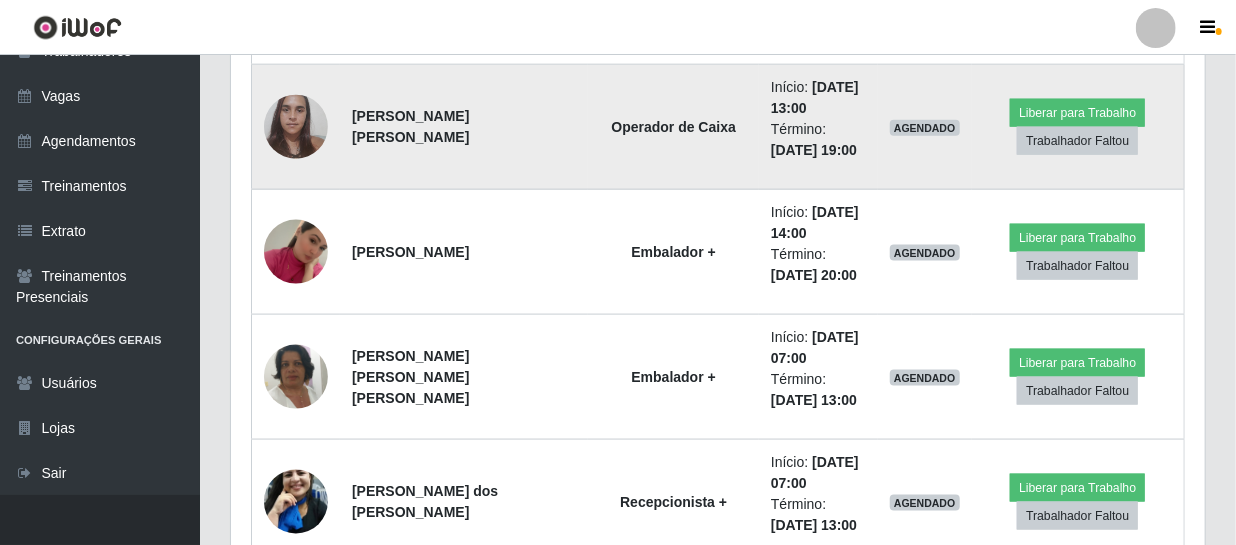 click at bounding box center [296, 126] 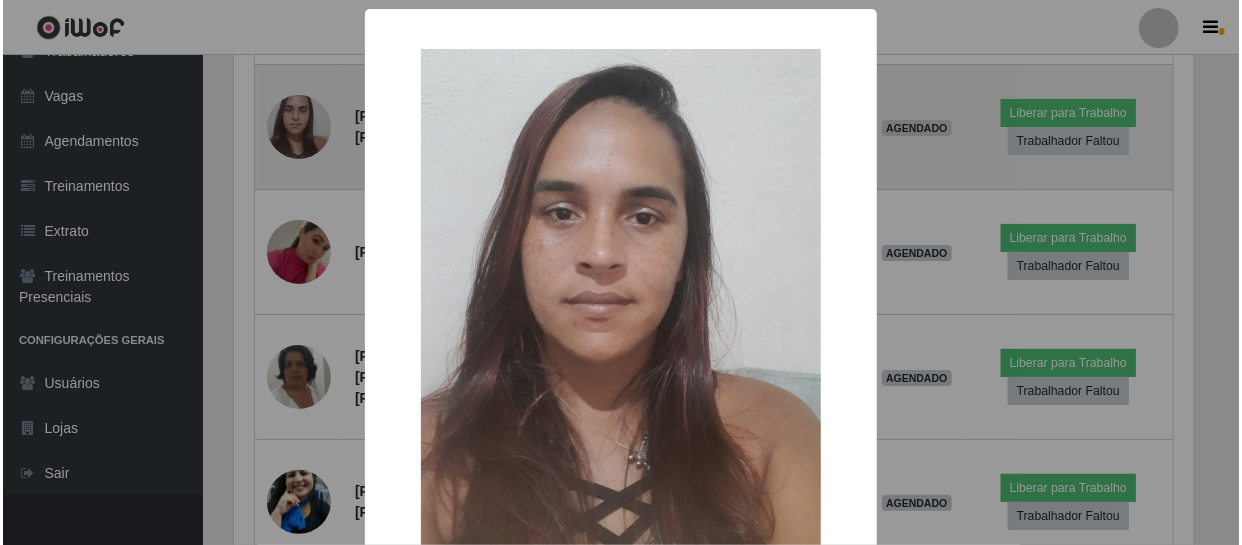 scroll, scrollTop: 999585, scrollLeft: 999033, axis: both 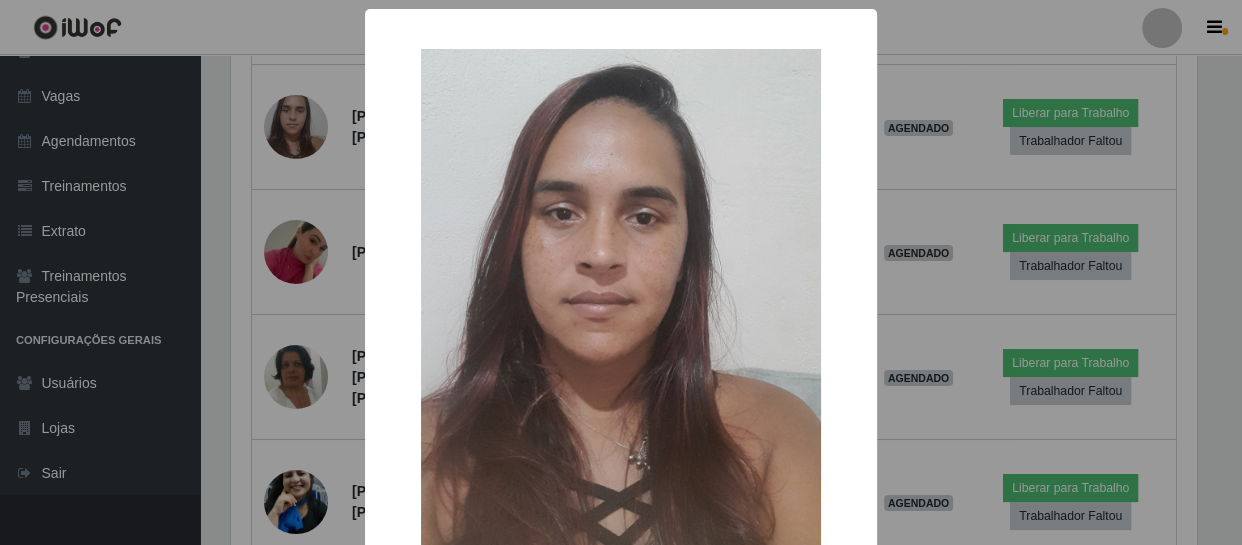 click on "× OK Cancel" at bounding box center [621, 272] 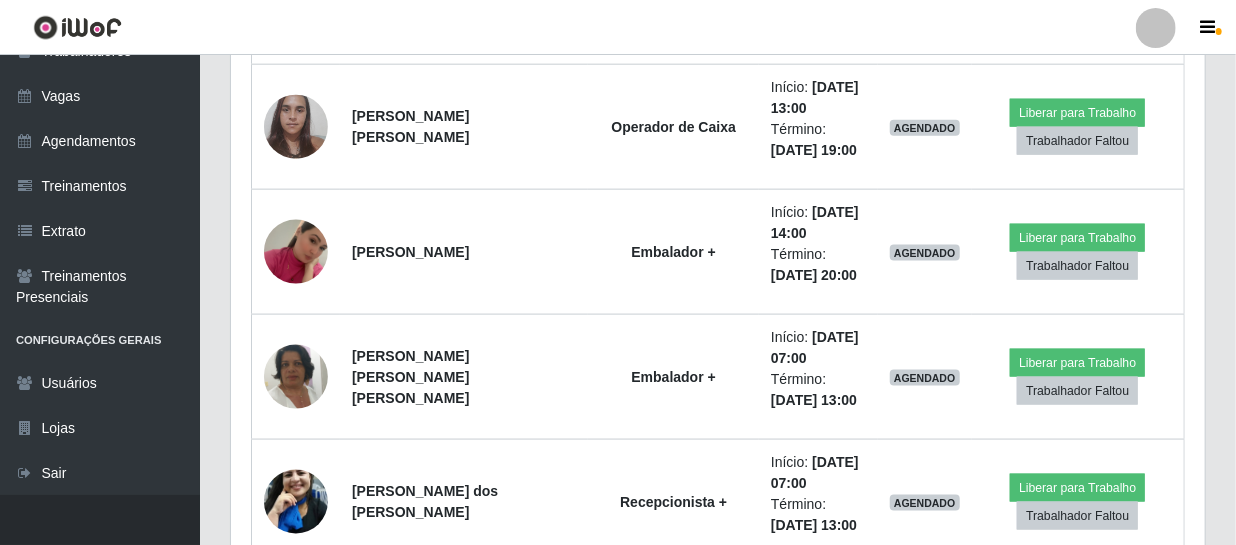scroll, scrollTop: 999585, scrollLeft: 999025, axis: both 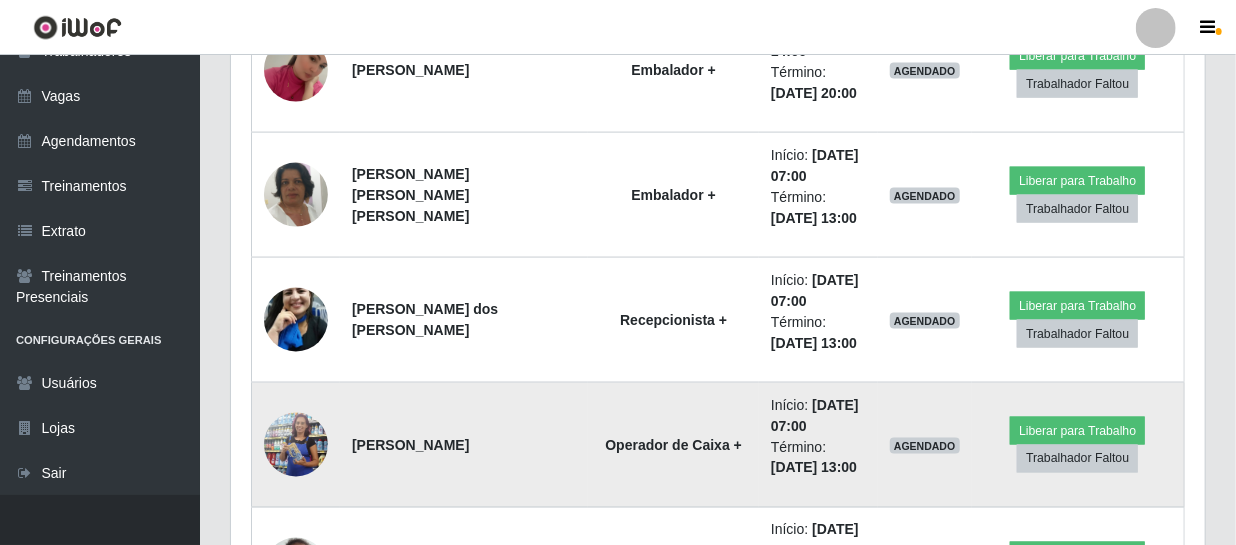 click at bounding box center [296, 445] 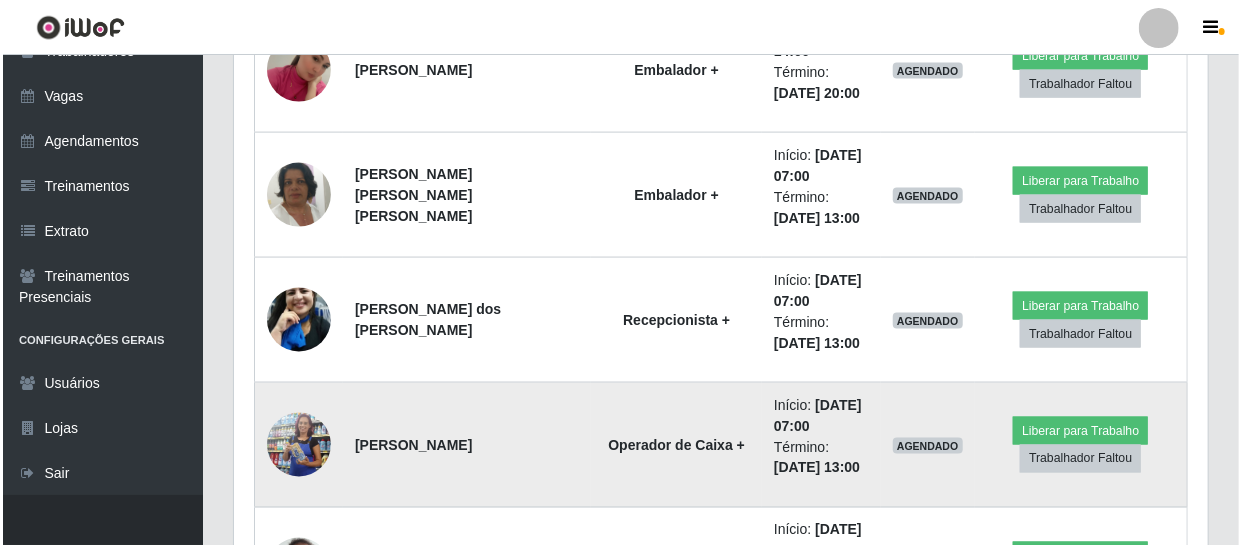 scroll, scrollTop: 415, scrollLeft: 965, axis: both 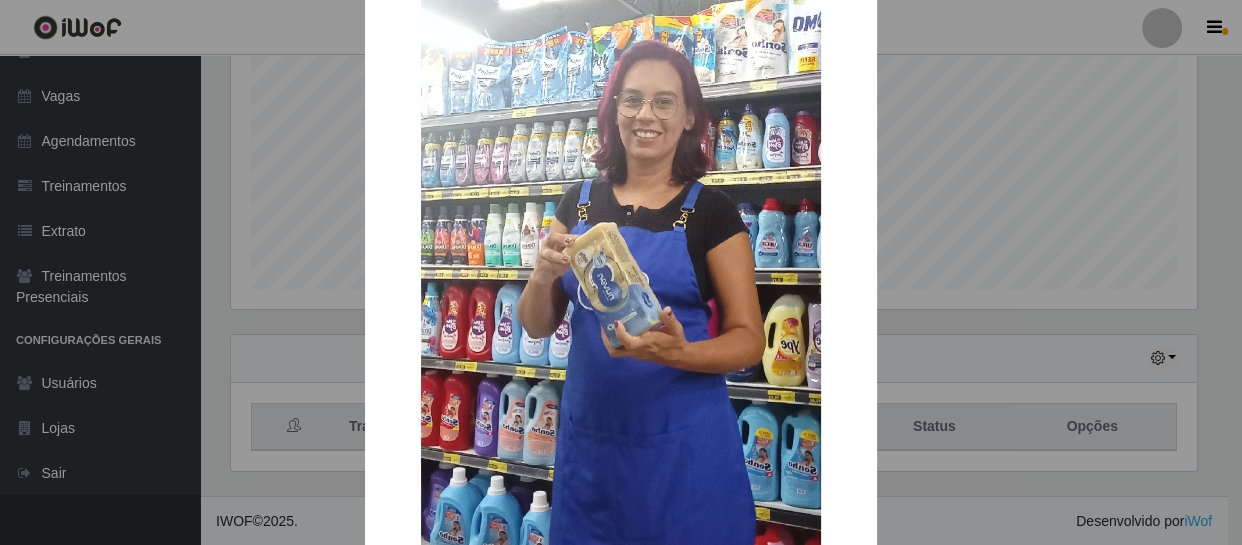 click on "× OK Cancel" at bounding box center [621, 272] 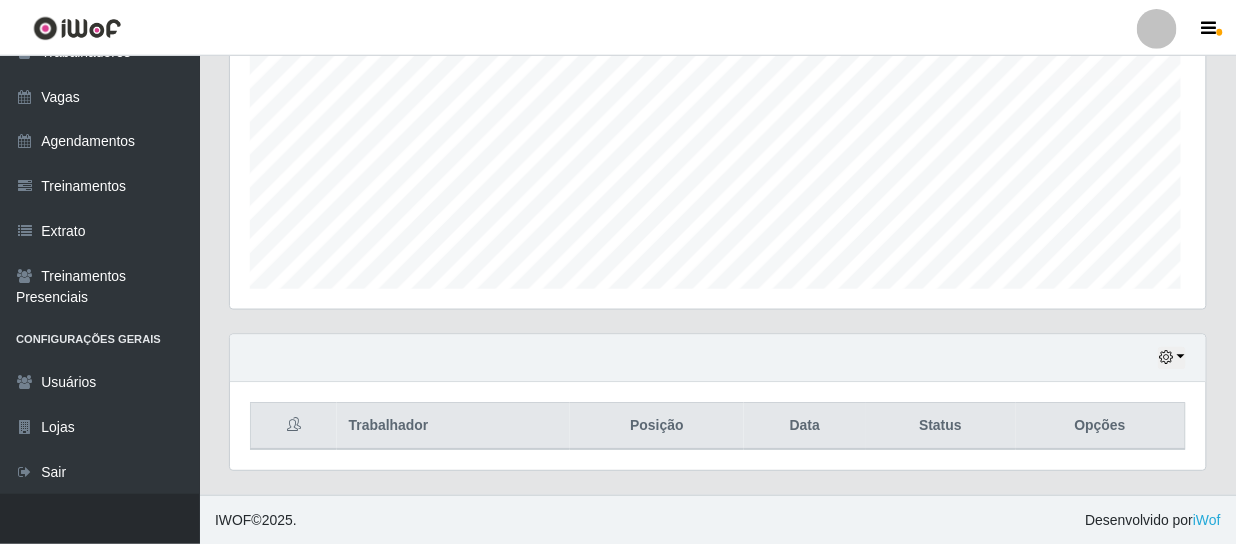 scroll, scrollTop: 999585, scrollLeft: 999025, axis: both 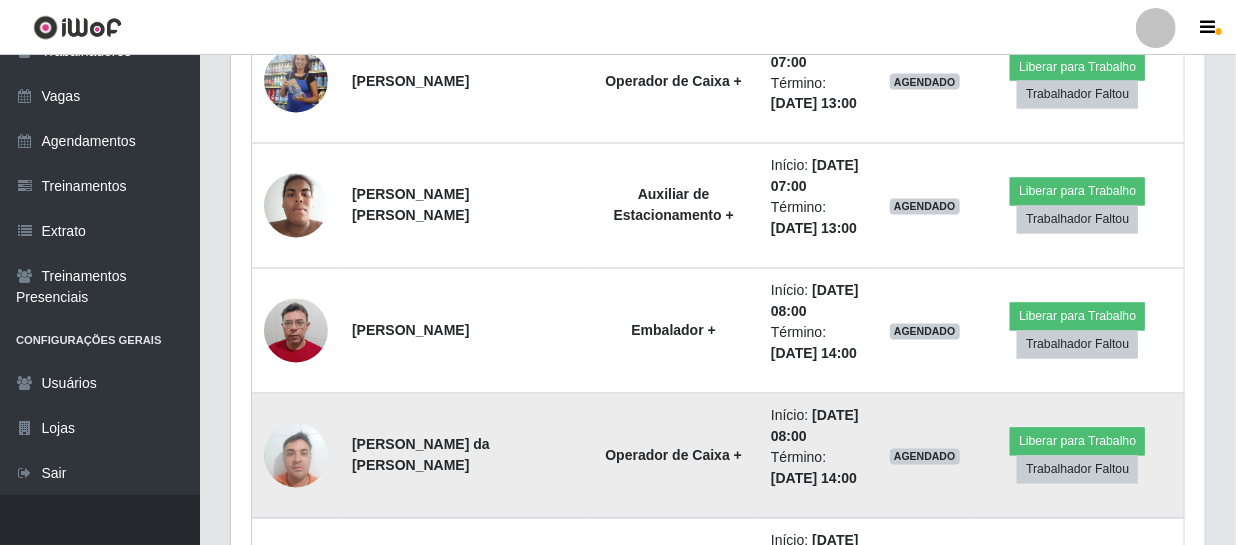 click at bounding box center (296, 455) 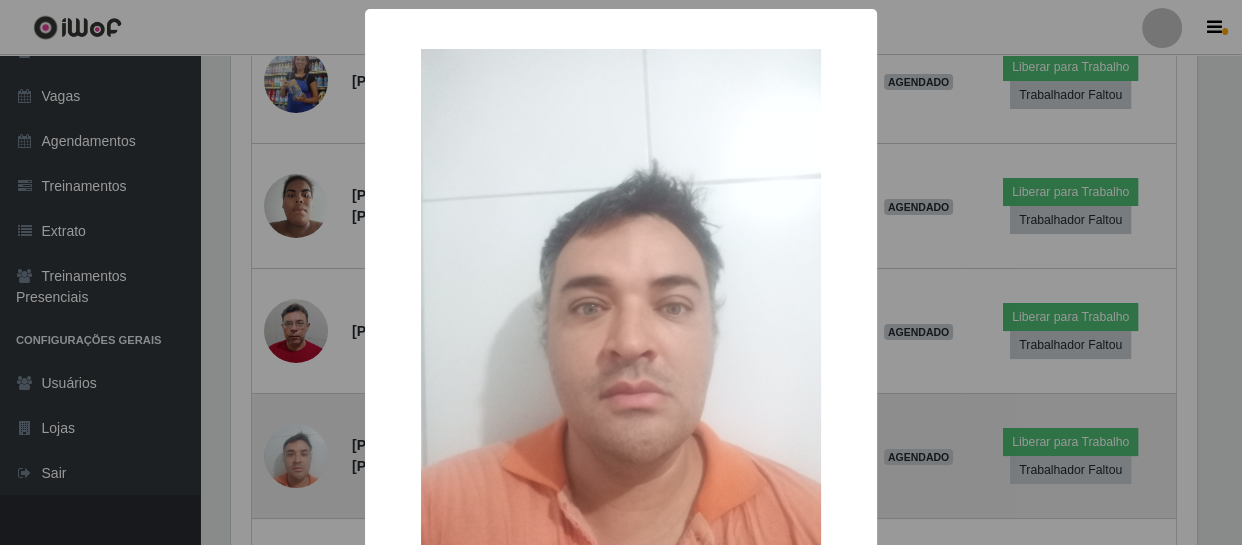 scroll, scrollTop: 999585, scrollLeft: 999033, axis: both 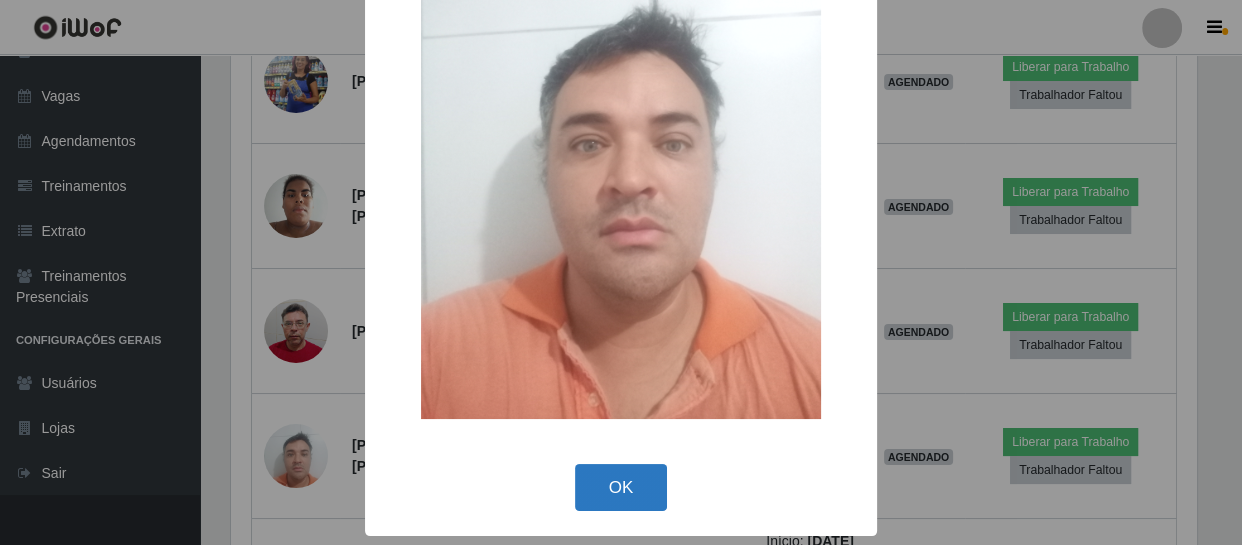 drag, startPoint x: 634, startPoint y: 495, endPoint x: 642, endPoint y: 475, distance: 21.540659 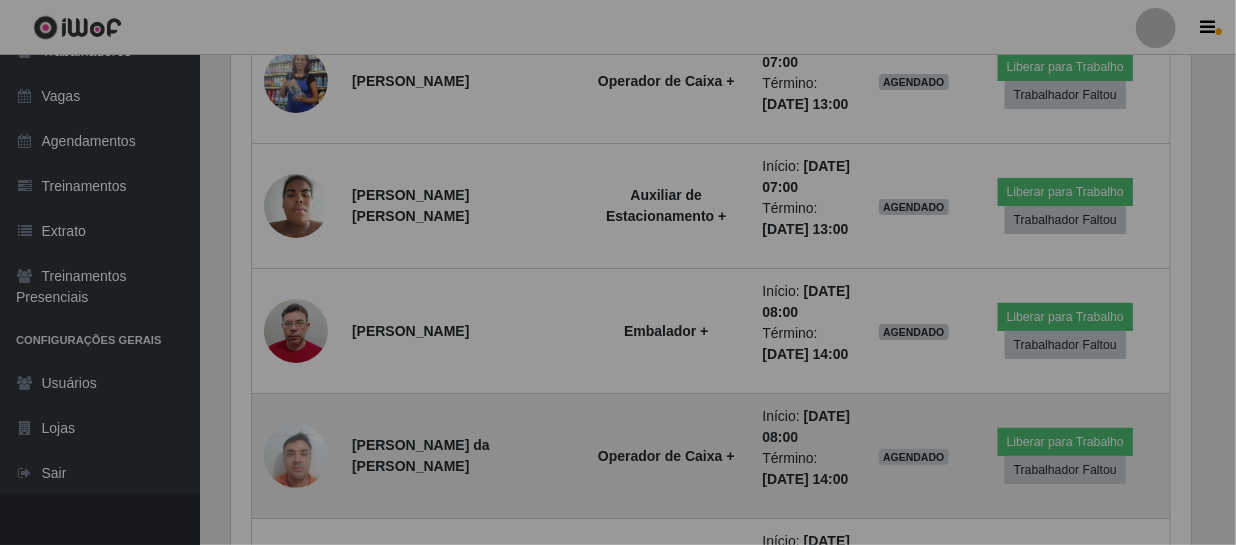scroll, scrollTop: 999585, scrollLeft: 999025, axis: both 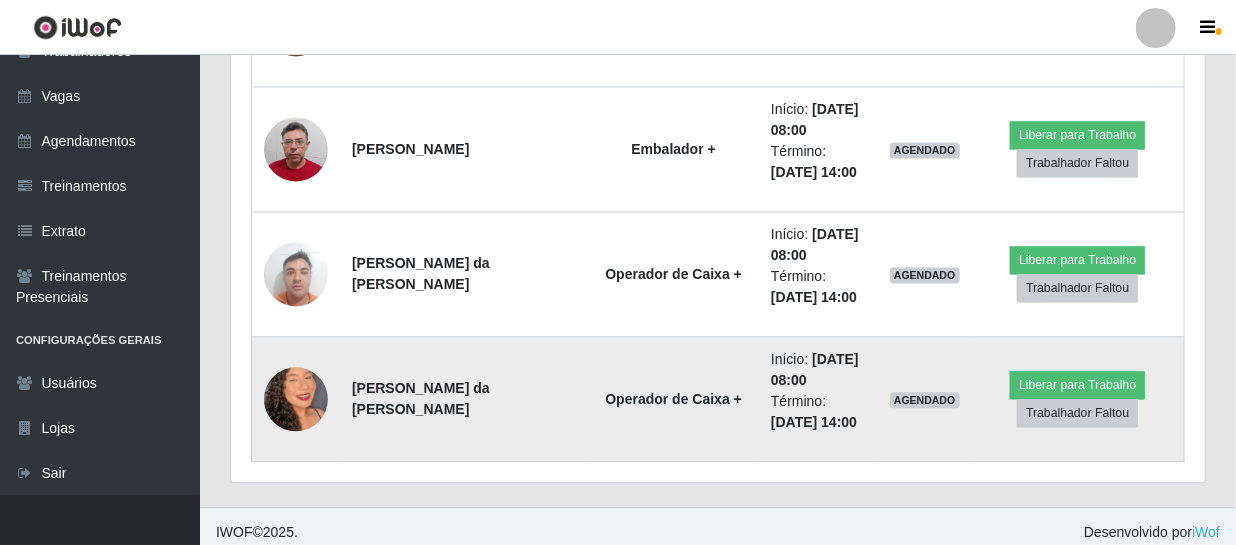 click at bounding box center [296, 399] 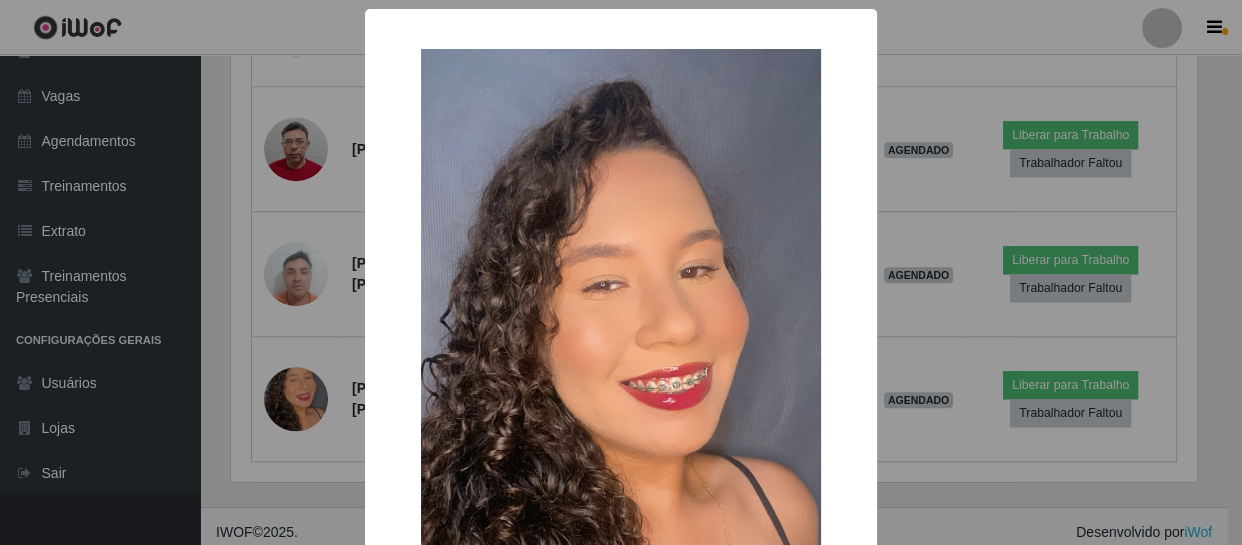 click on "× OK Cancel" at bounding box center [621, 272] 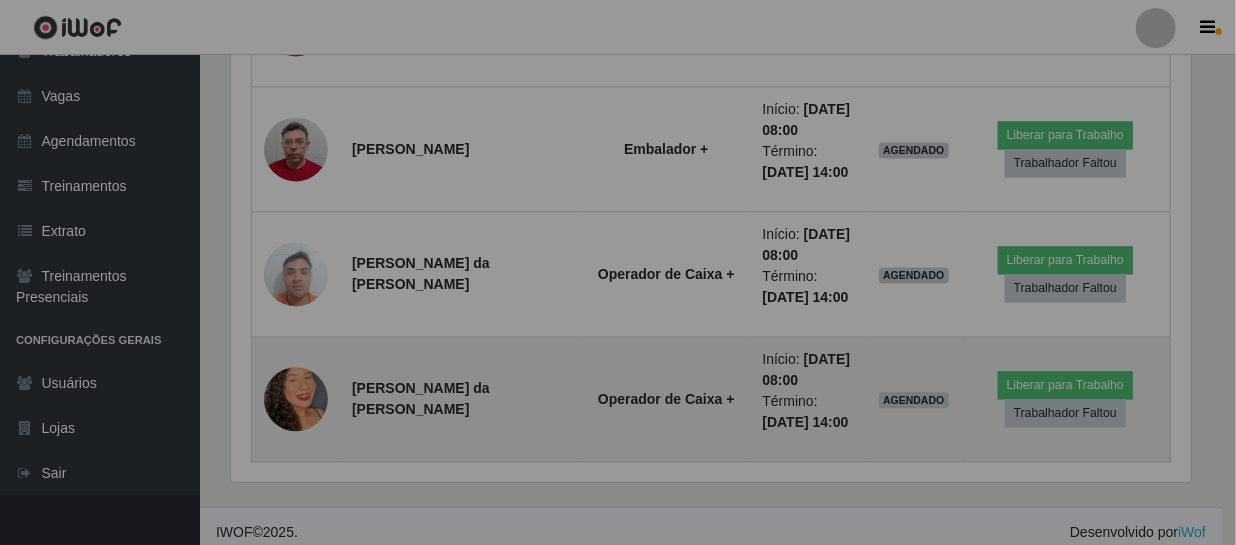 scroll, scrollTop: 999585, scrollLeft: 999025, axis: both 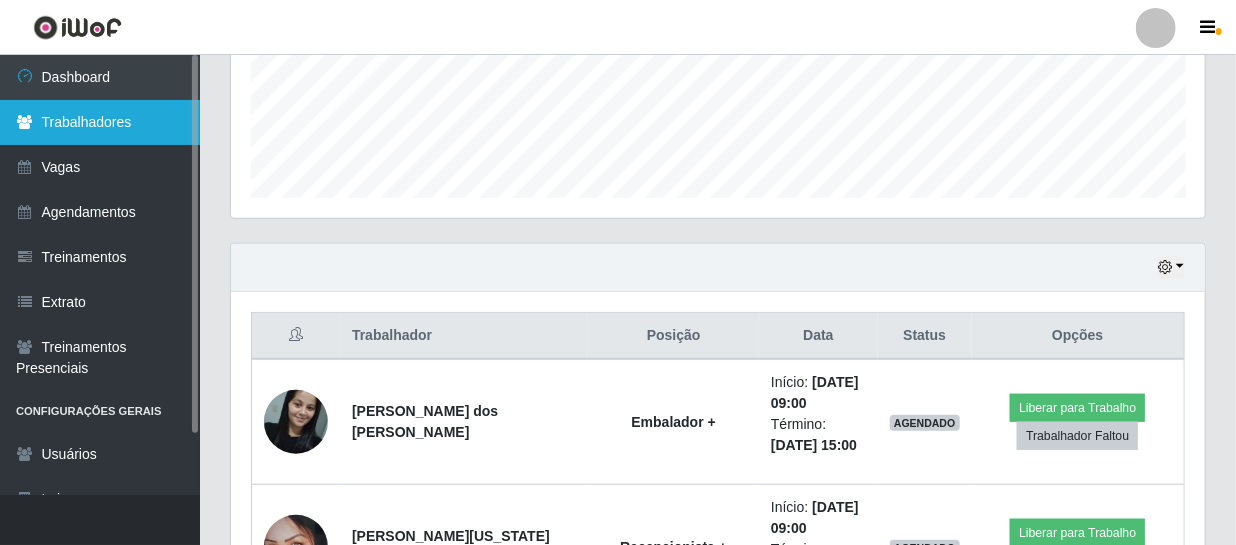 click on "Trabalhadores" at bounding box center (100, 122) 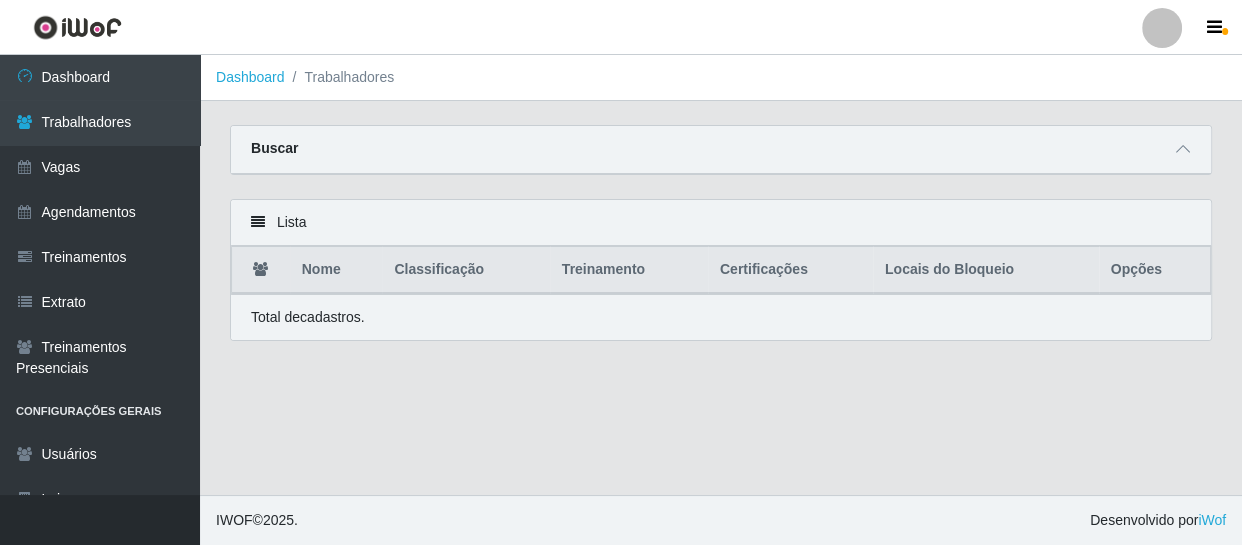 click at bounding box center (258, 222) 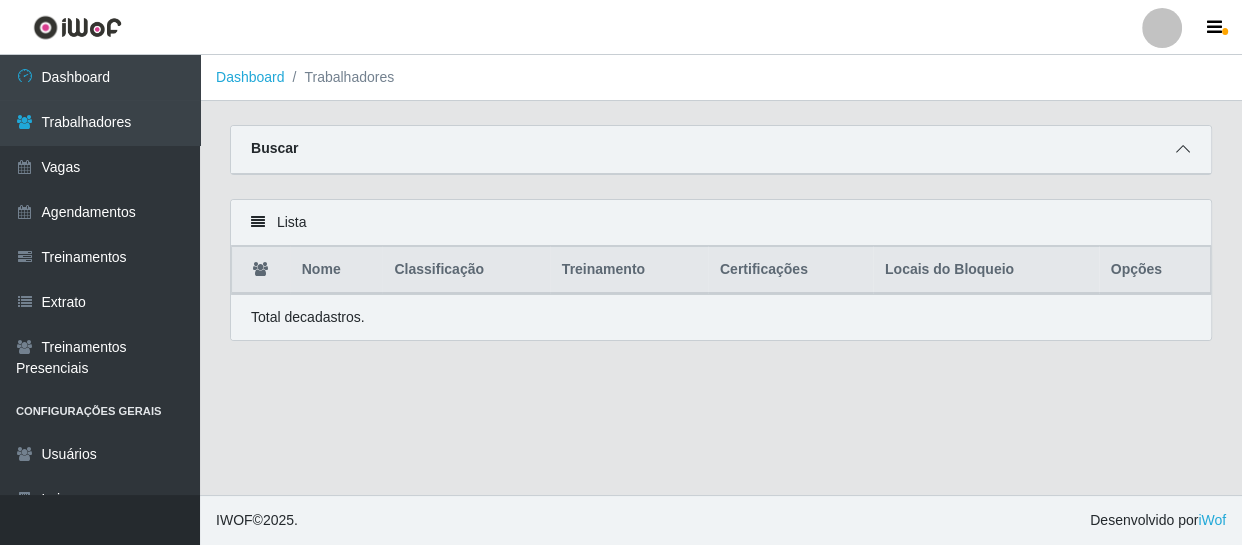 click at bounding box center [1183, 149] 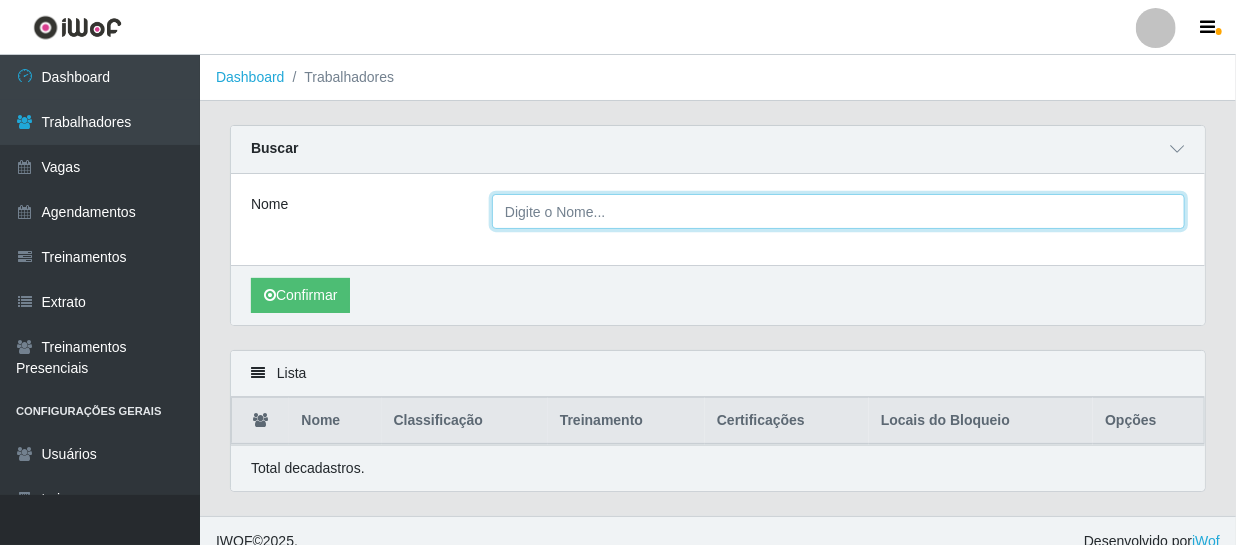 click on "Nome" at bounding box center [838, 211] 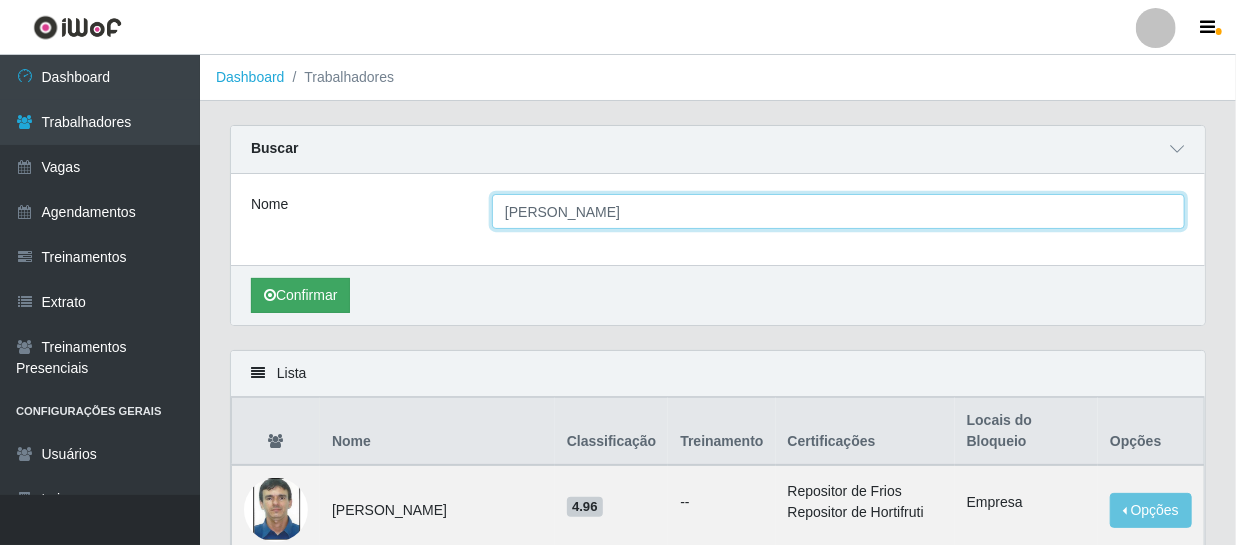 type on "[PERSON_NAME]" 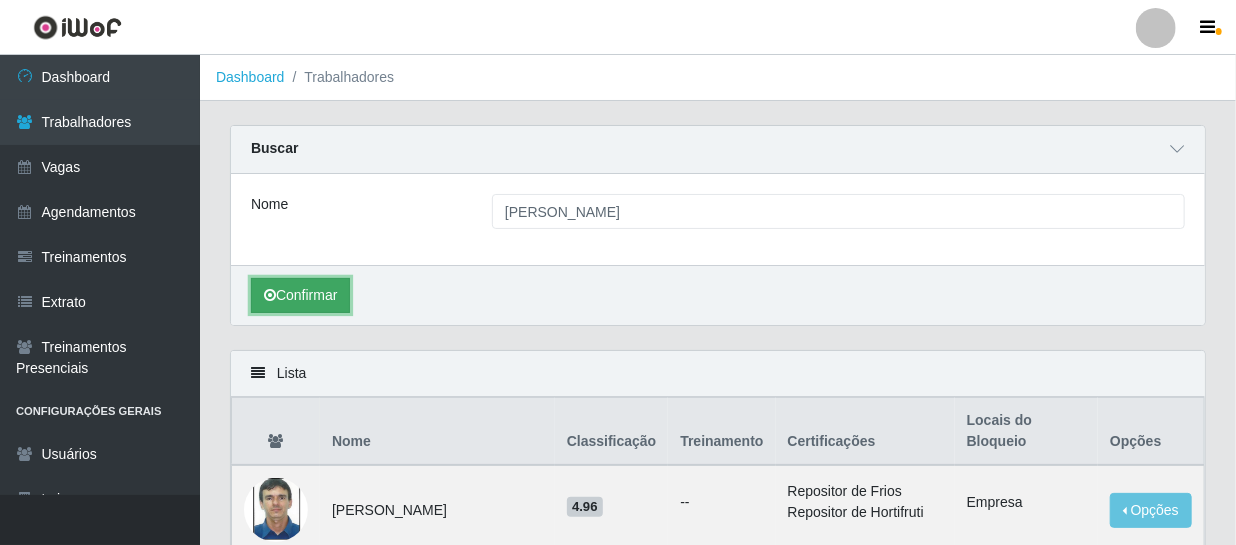 click on "Confirmar" at bounding box center [300, 295] 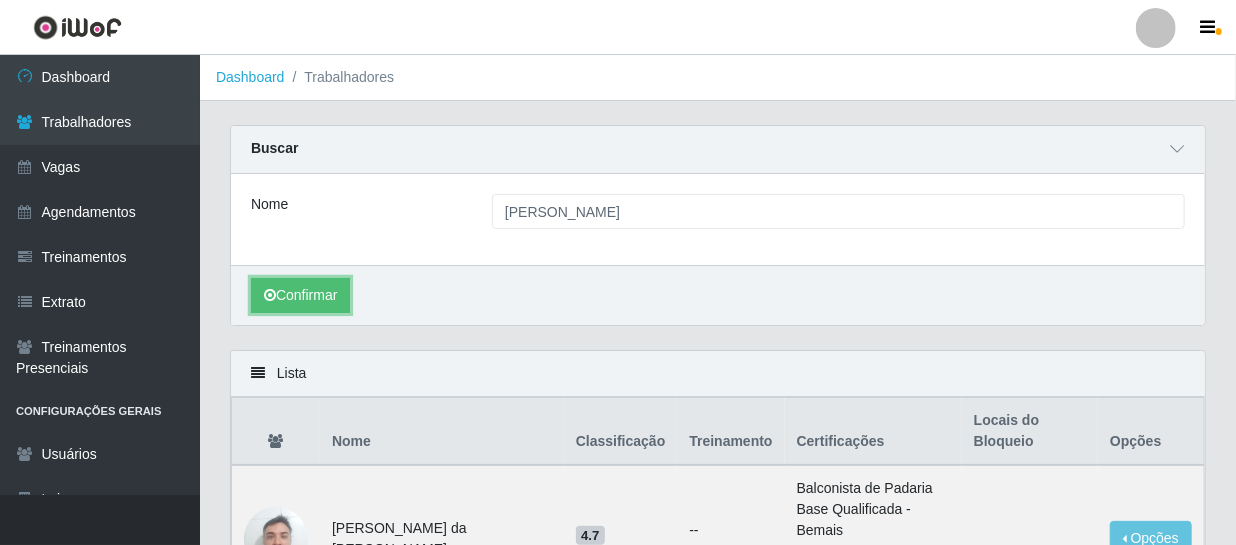 scroll, scrollTop: 138, scrollLeft: 0, axis: vertical 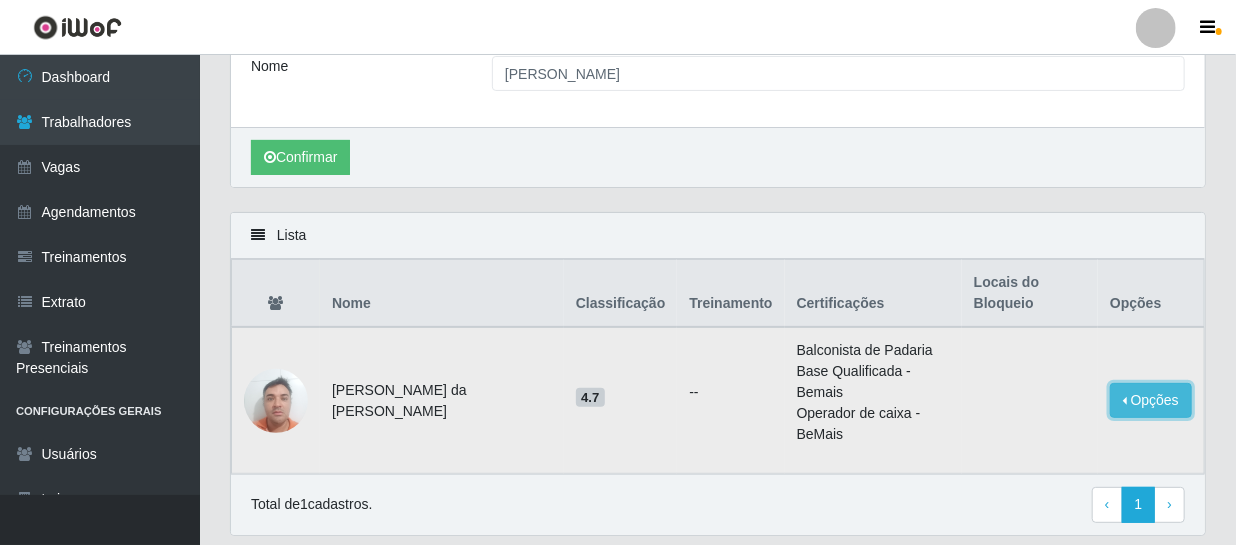 click on "Opções" at bounding box center (1151, 400) 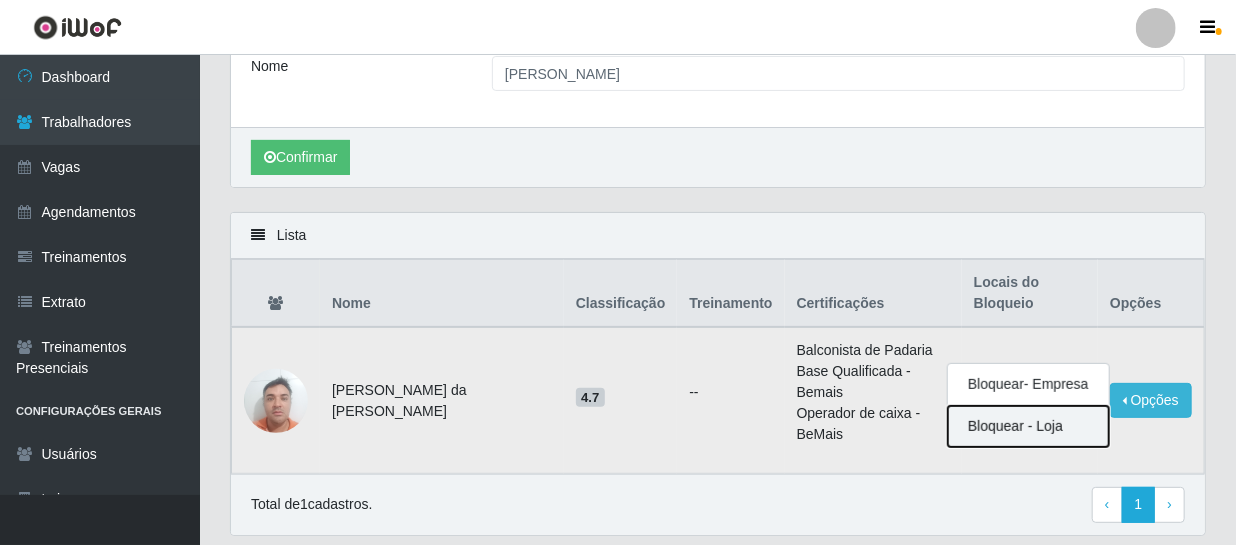 click on "Bloquear   - Loja" at bounding box center (1028, 426) 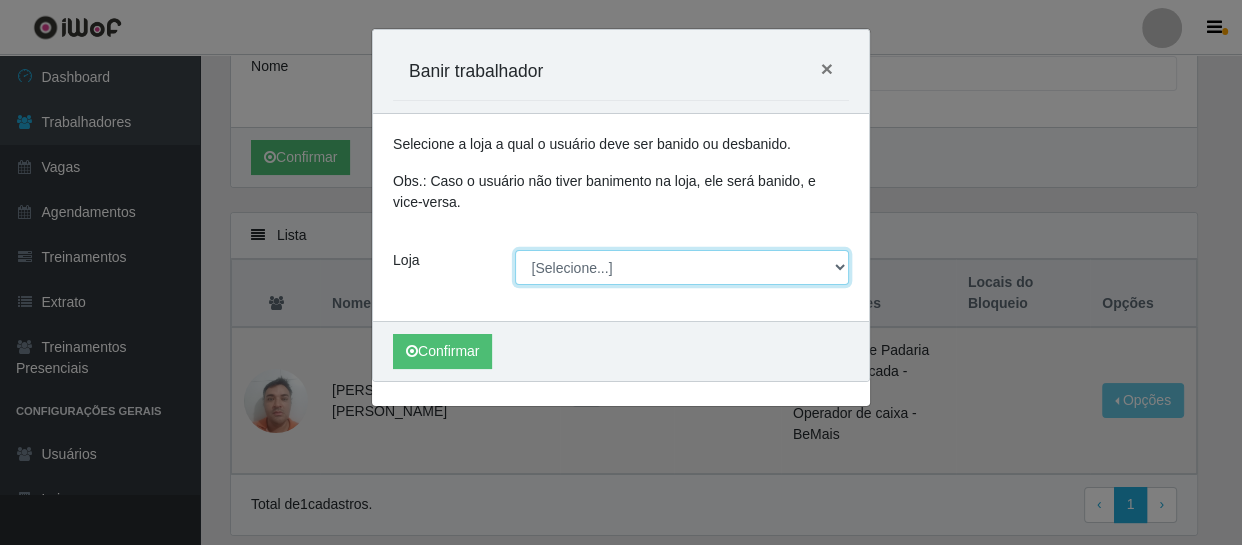drag, startPoint x: 544, startPoint y: 268, endPoint x: 553, endPoint y: 253, distance: 17.492855 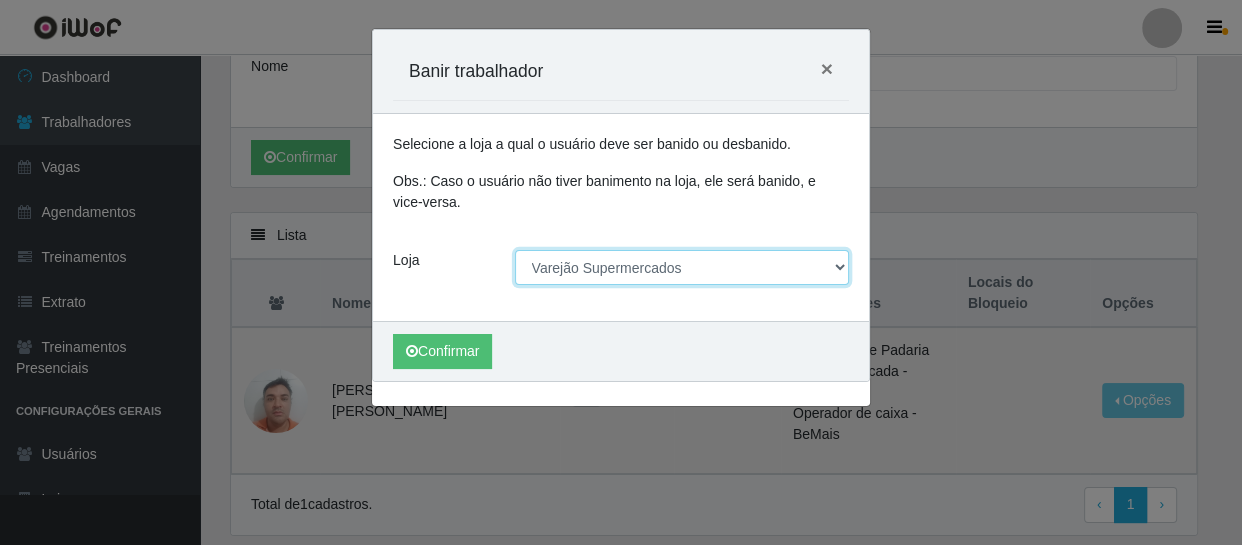 click on "[Selecione...] Varejão Supermercados" at bounding box center (682, 267) 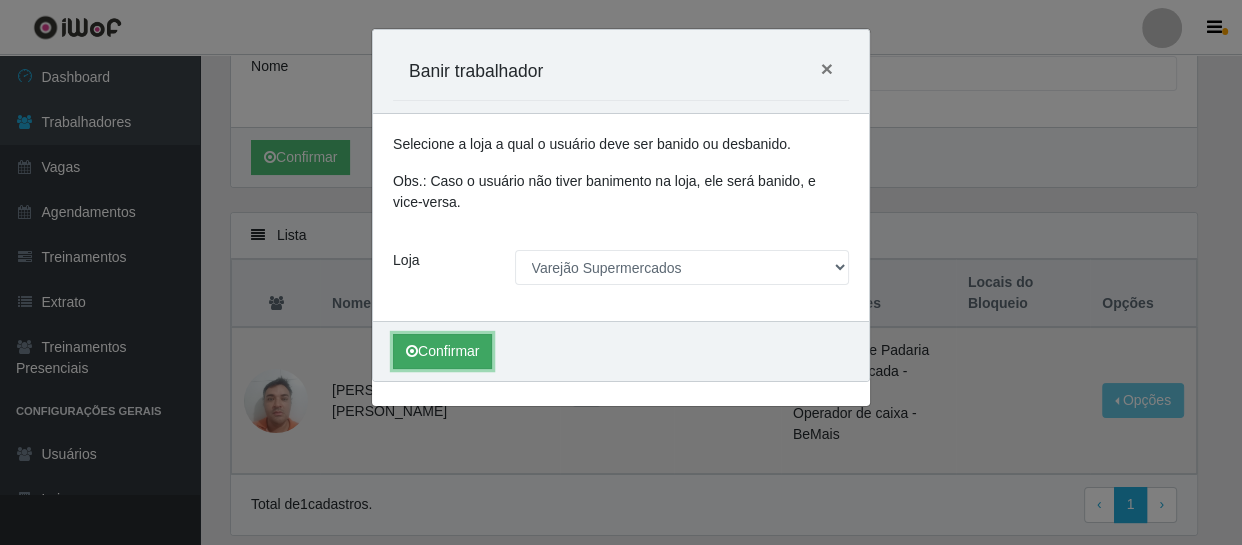 click on "Confirmar" at bounding box center [442, 351] 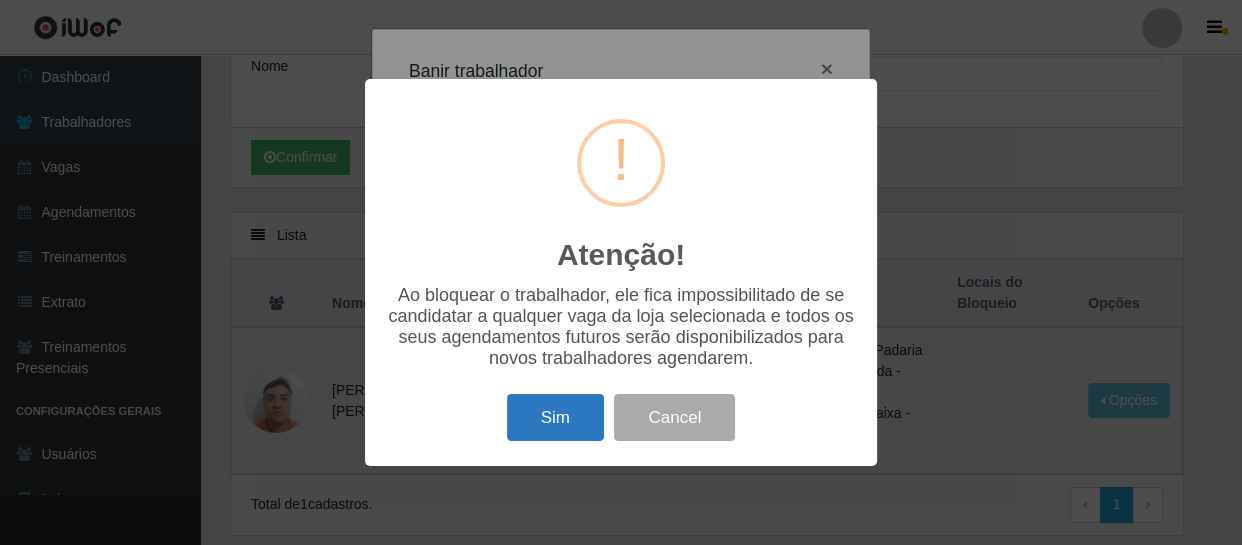 click on "Sim" at bounding box center [555, 417] 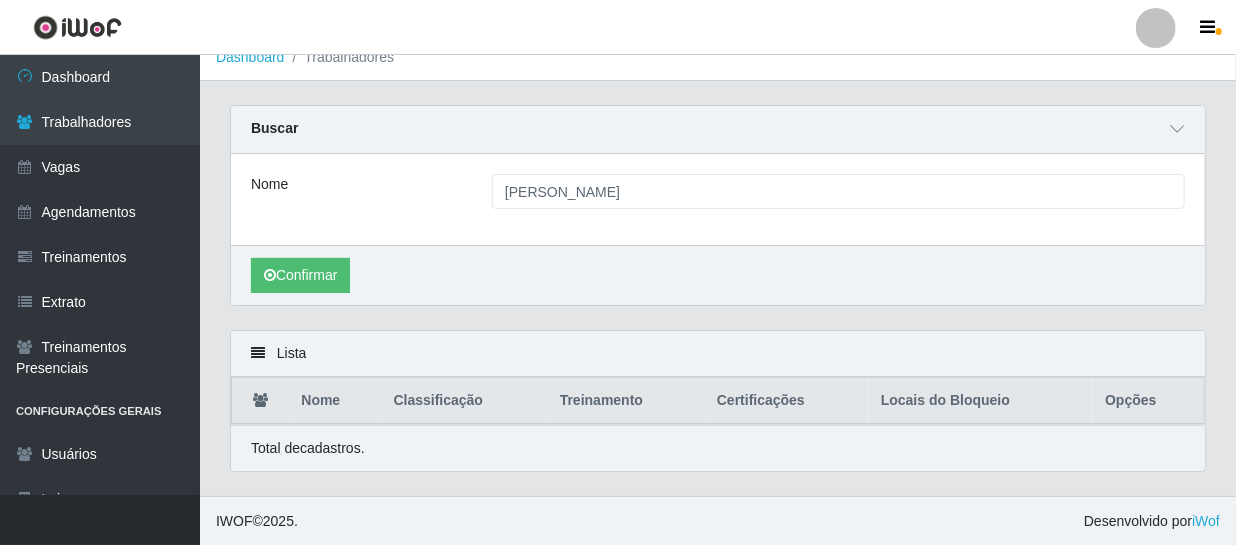 scroll, scrollTop: 138, scrollLeft: 0, axis: vertical 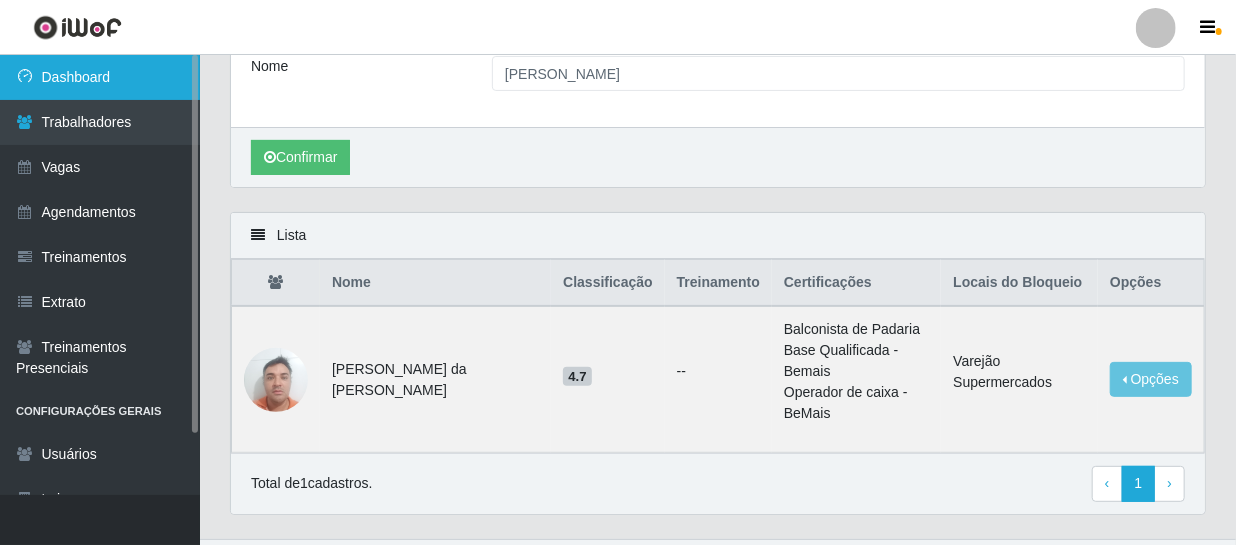 click on "Dashboard" at bounding box center (100, 77) 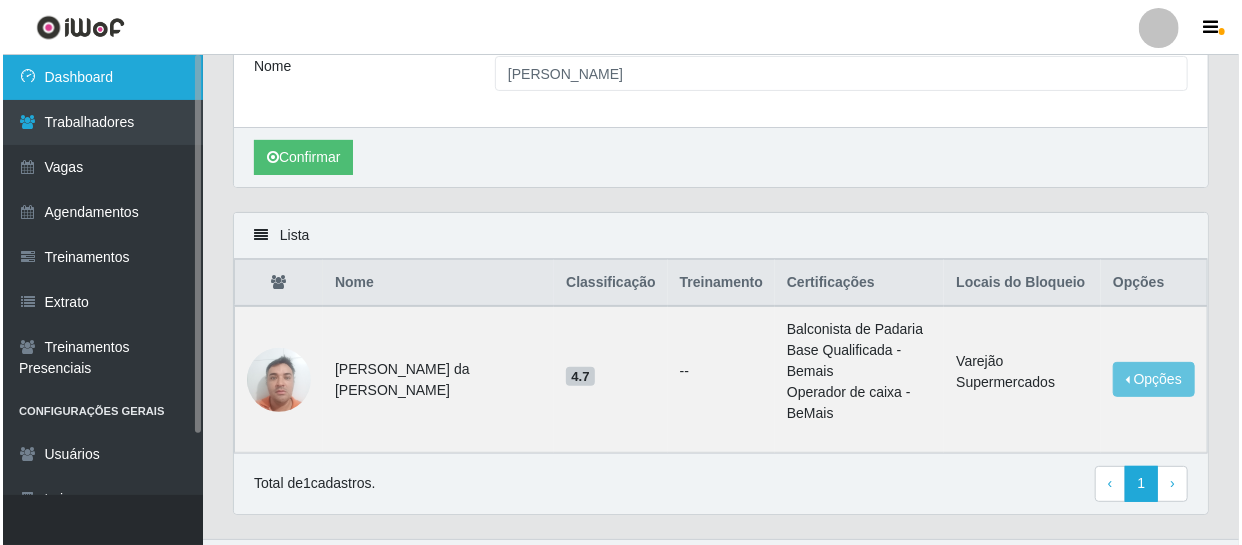 scroll, scrollTop: 0, scrollLeft: 0, axis: both 